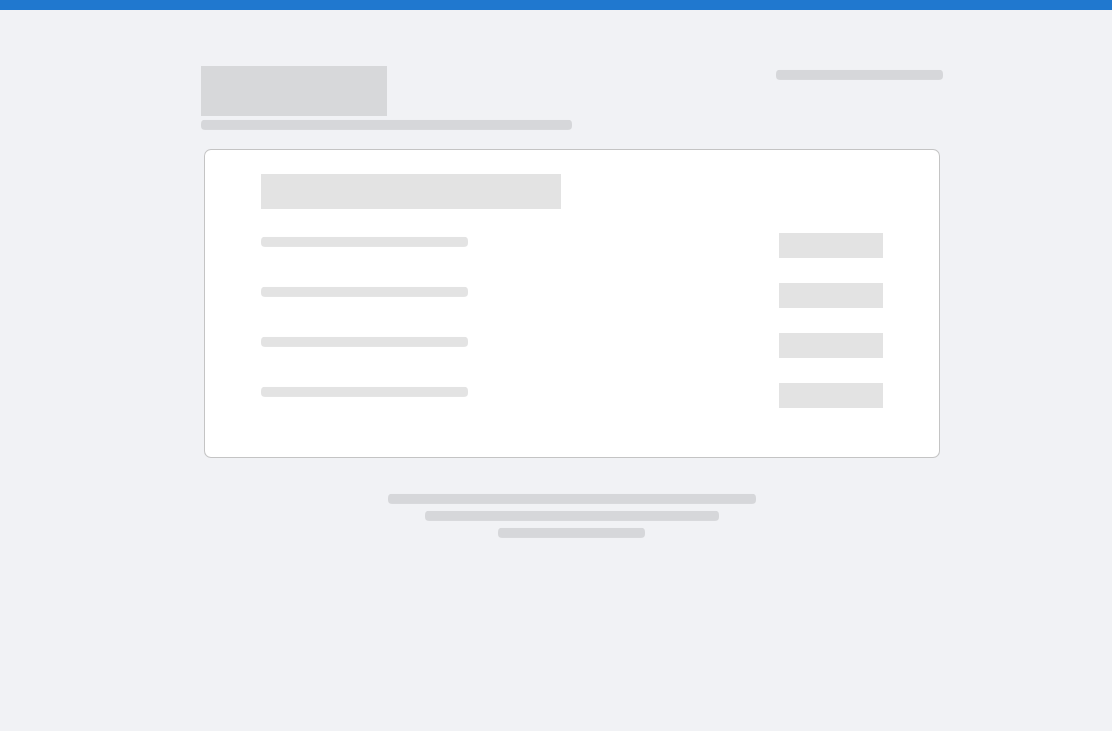 scroll, scrollTop: 0, scrollLeft: 0, axis: both 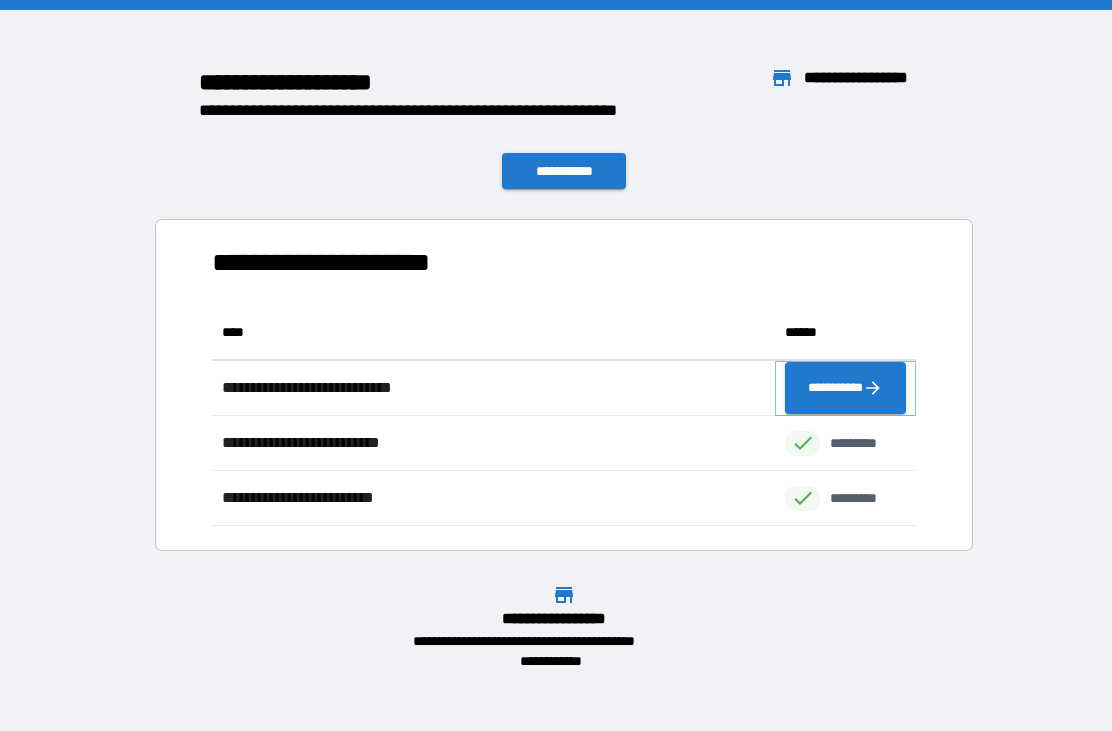 click on "**********" at bounding box center [845, 388] 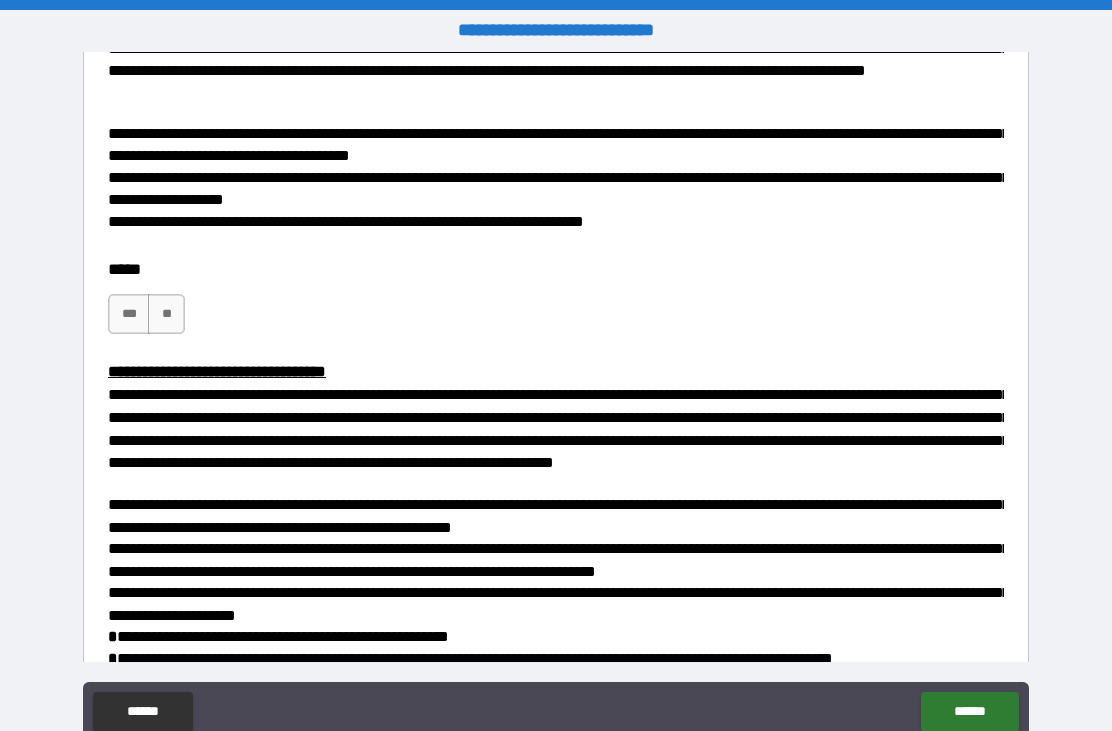 scroll, scrollTop: 502, scrollLeft: 0, axis: vertical 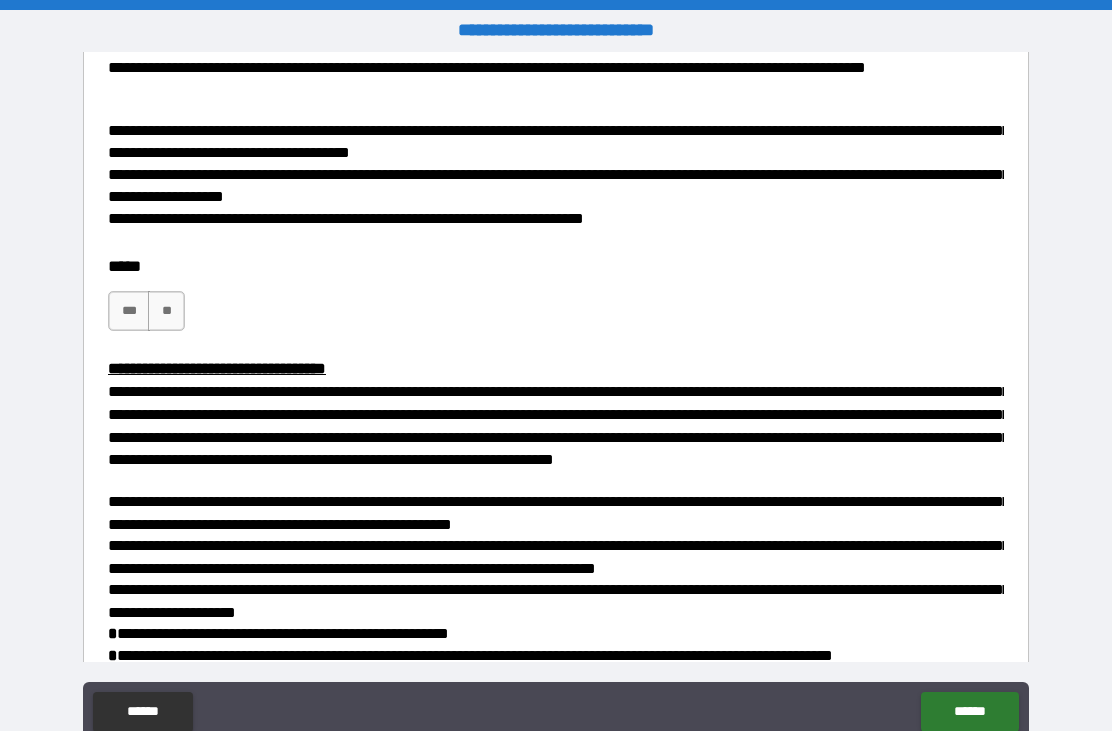 click on "***" at bounding box center [129, 311] 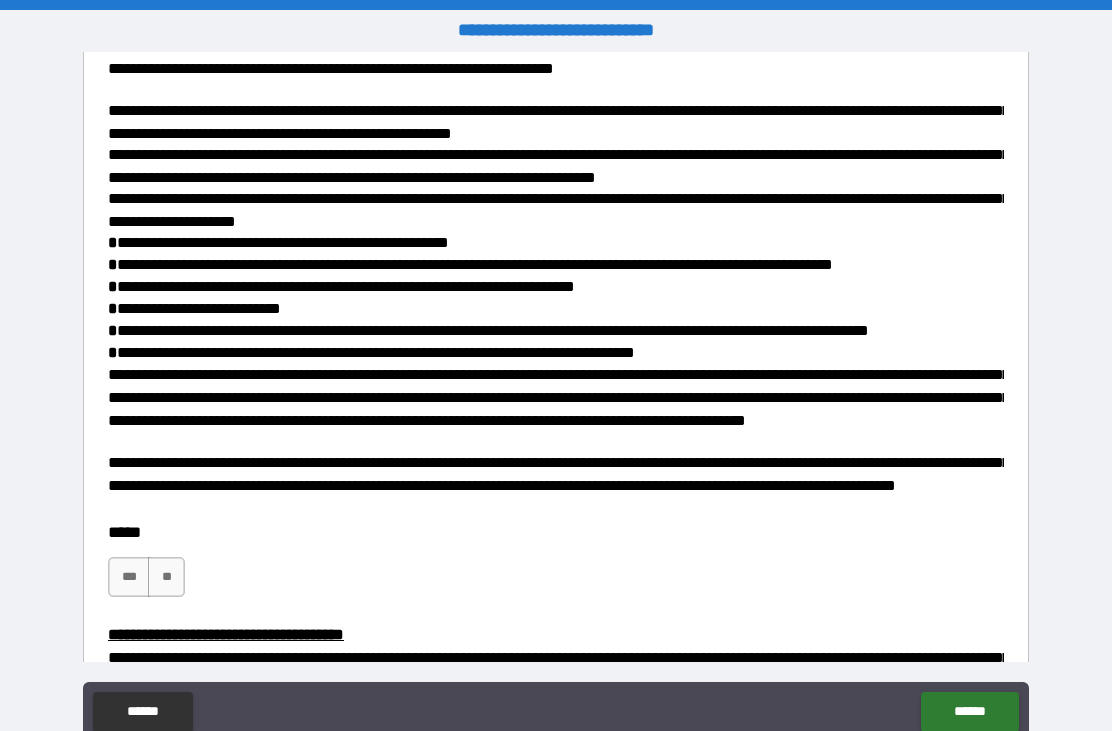 scroll, scrollTop: 911, scrollLeft: 0, axis: vertical 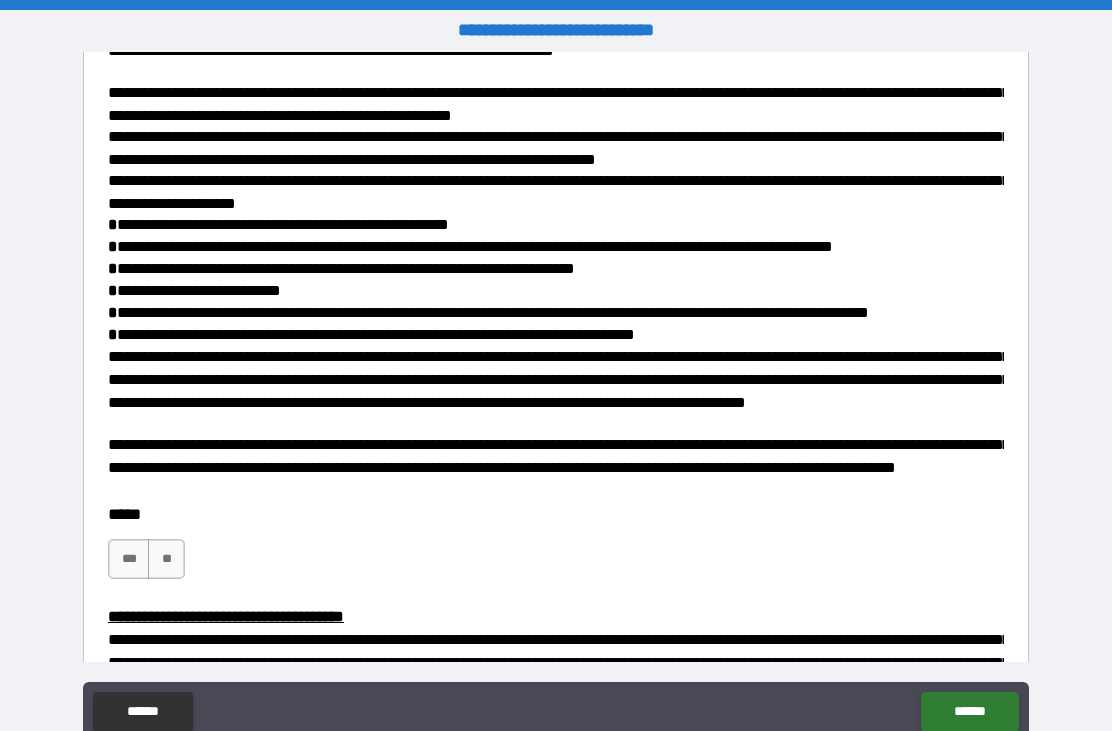 click on "***" at bounding box center [129, 559] 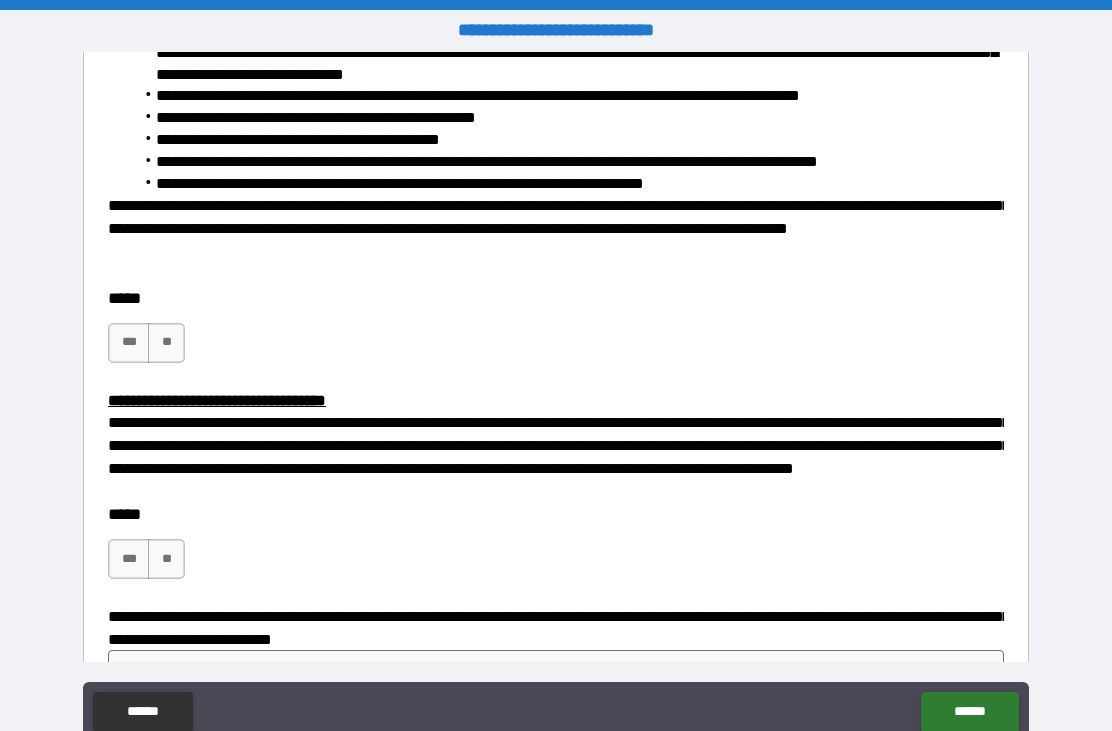 scroll, scrollTop: 1712, scrollLeft: 0, axis: vertical 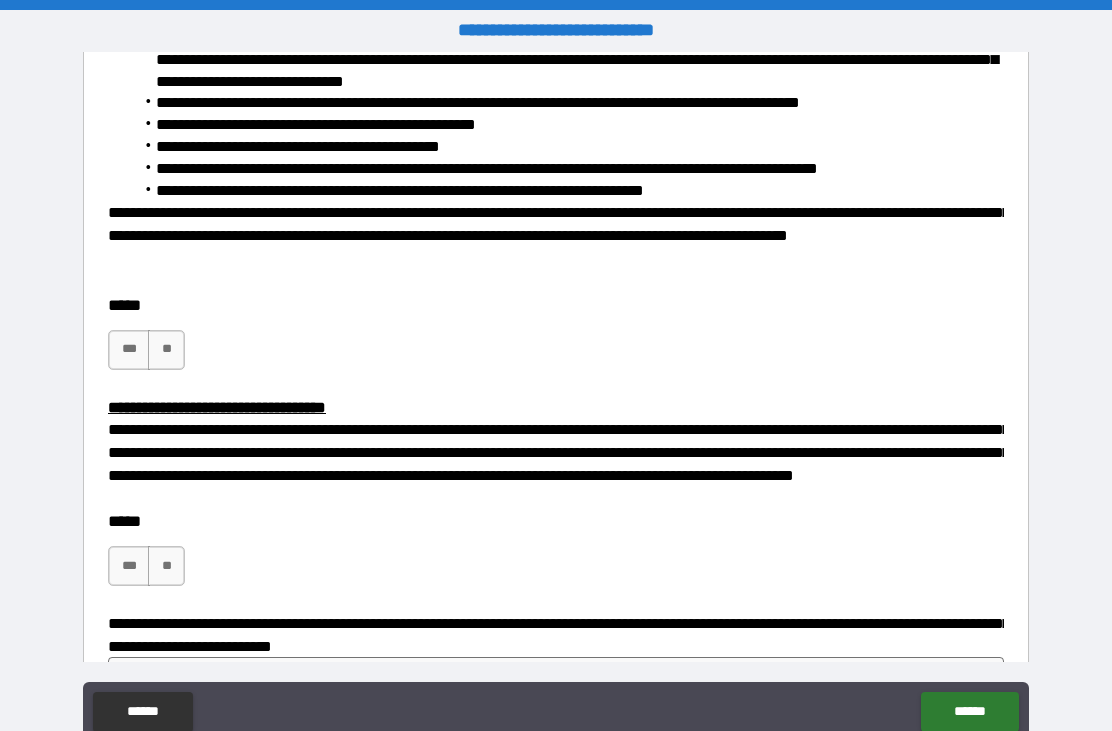 click on "***" at bounding box center (129, 350) 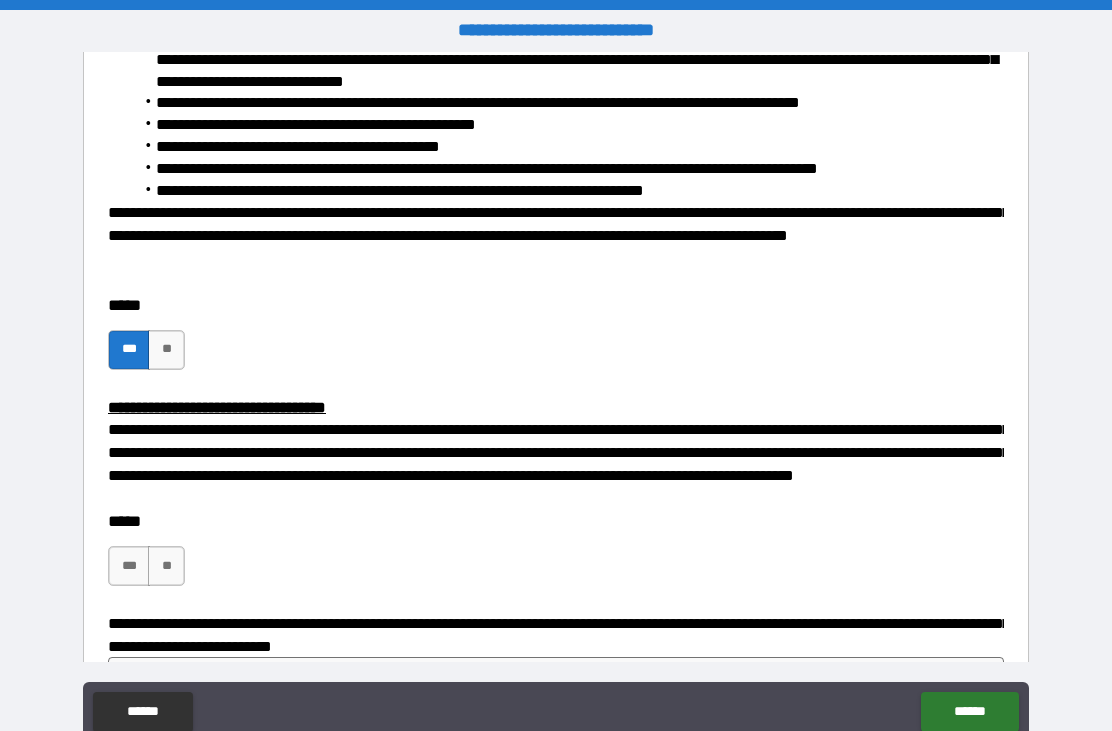 click on "***" at bounding box center [129, 566] 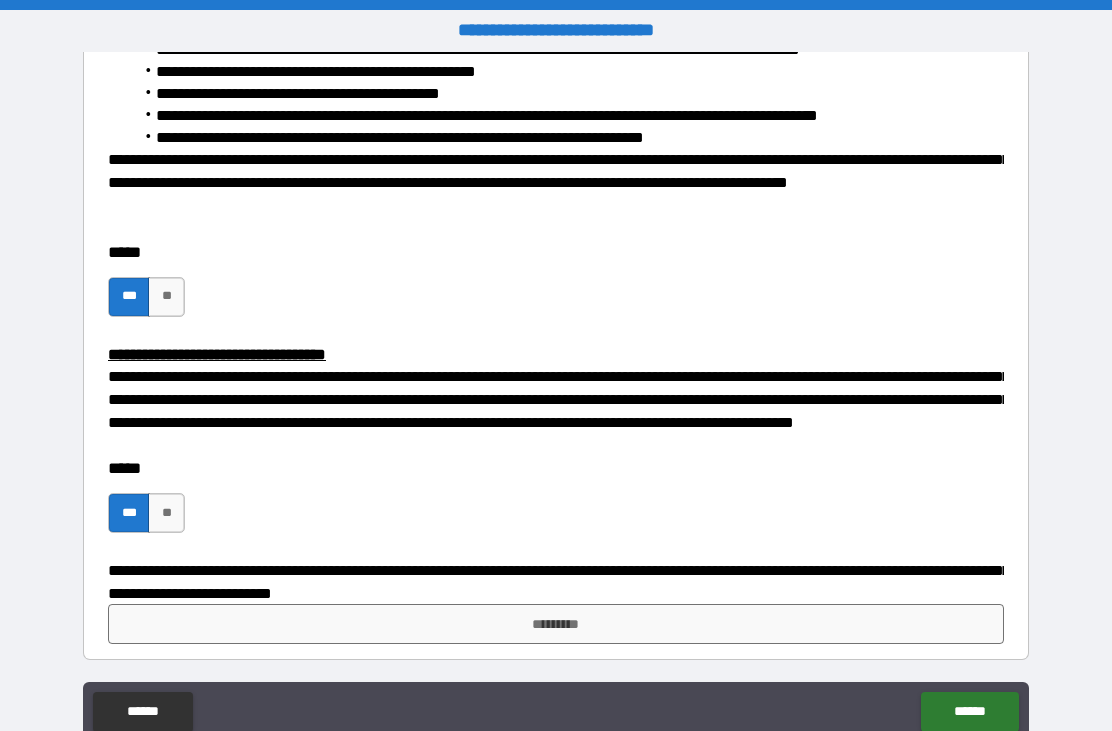 scroll, scrollTop: 1764, scrollLeft: 0, axis: vertical 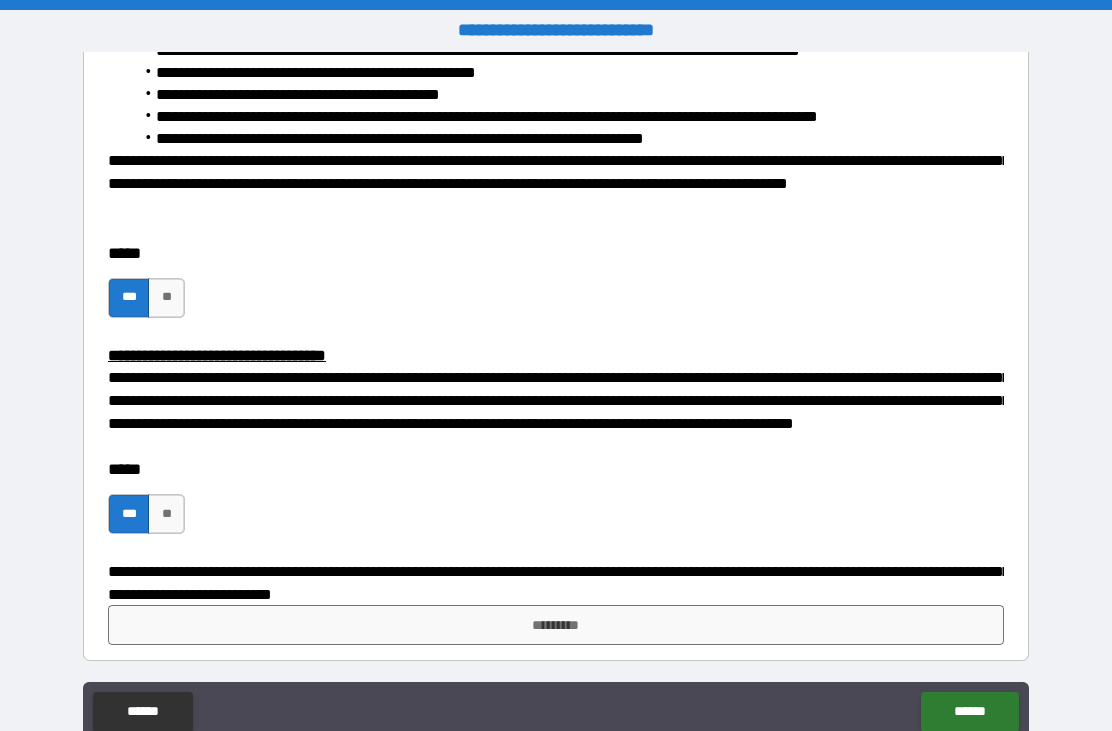 click on "*********" at bounding box center [556, 625] 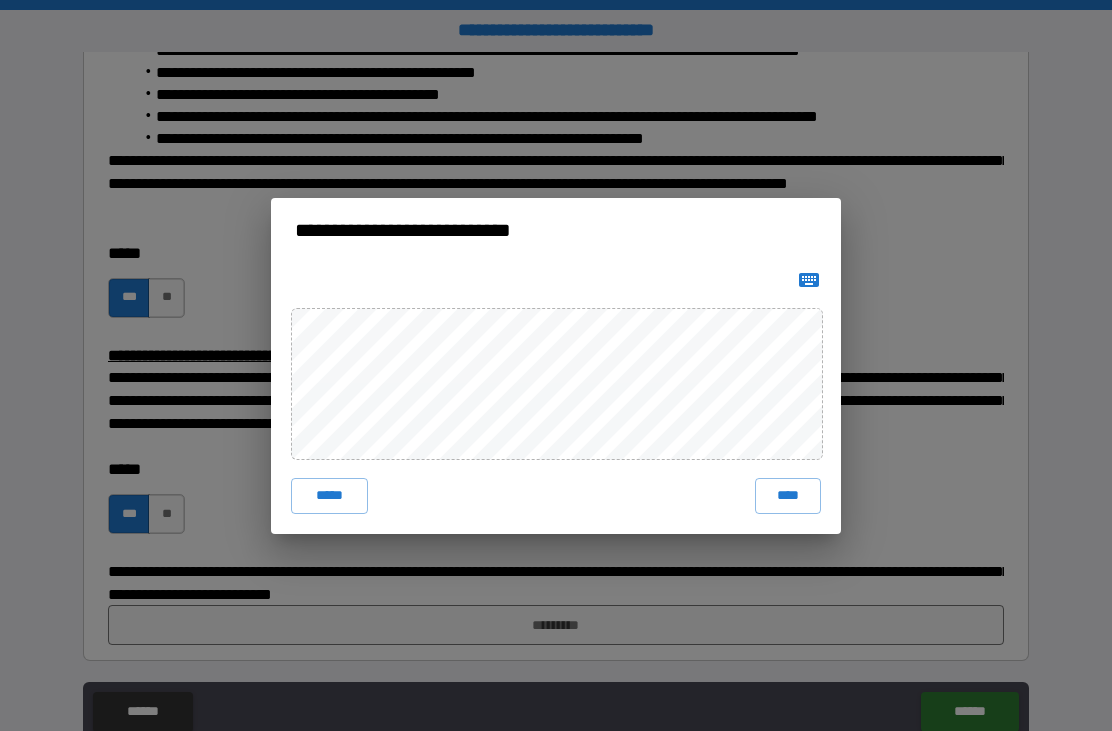 click on "****" at bounding box center [788, 496] 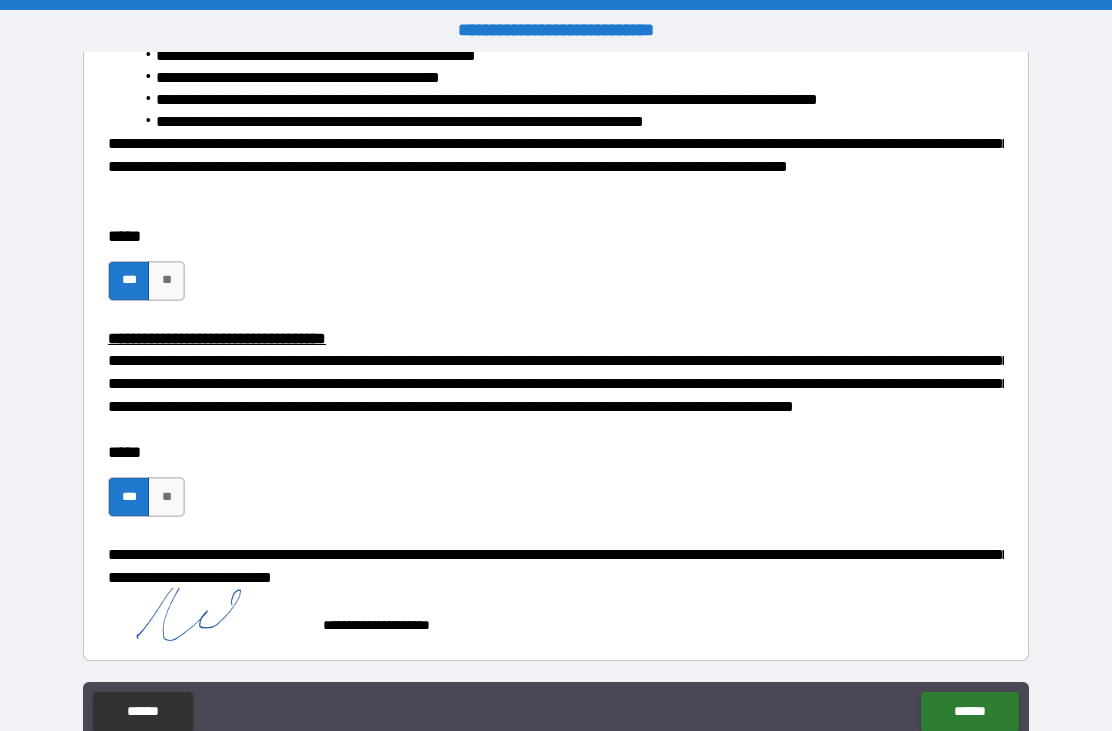 scroll, scrollTop: 1781, scrollLeft: 0, axis: vertical 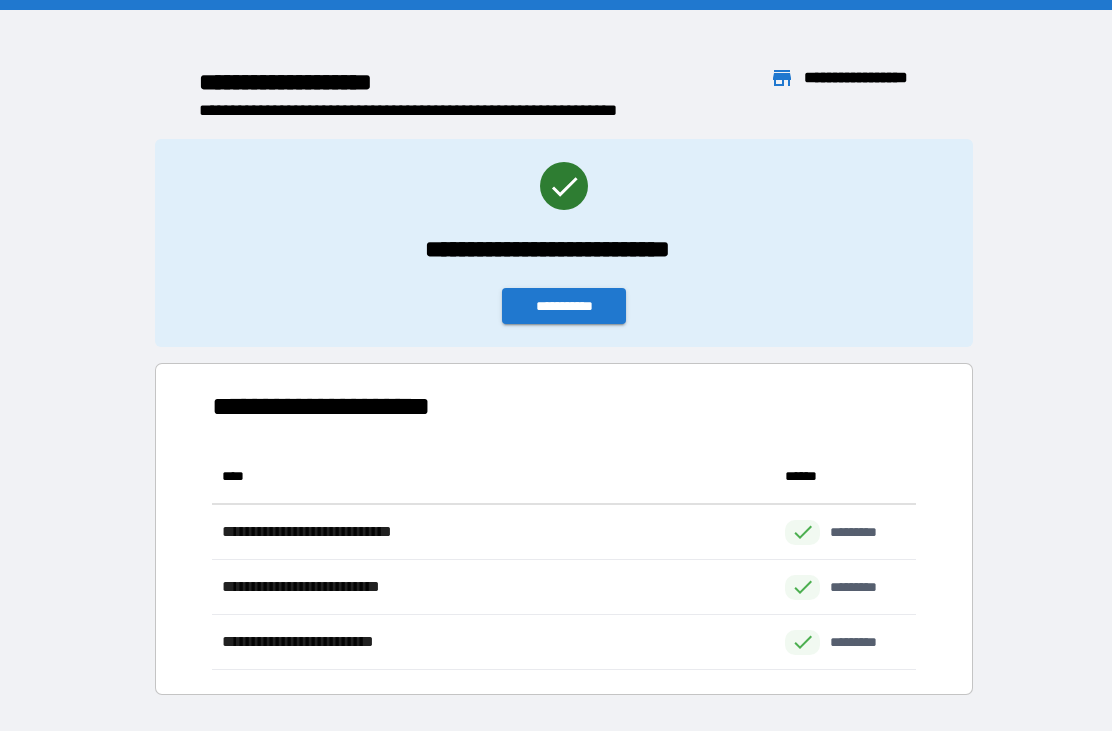 click on "**********" at bounding box center (564, 306) 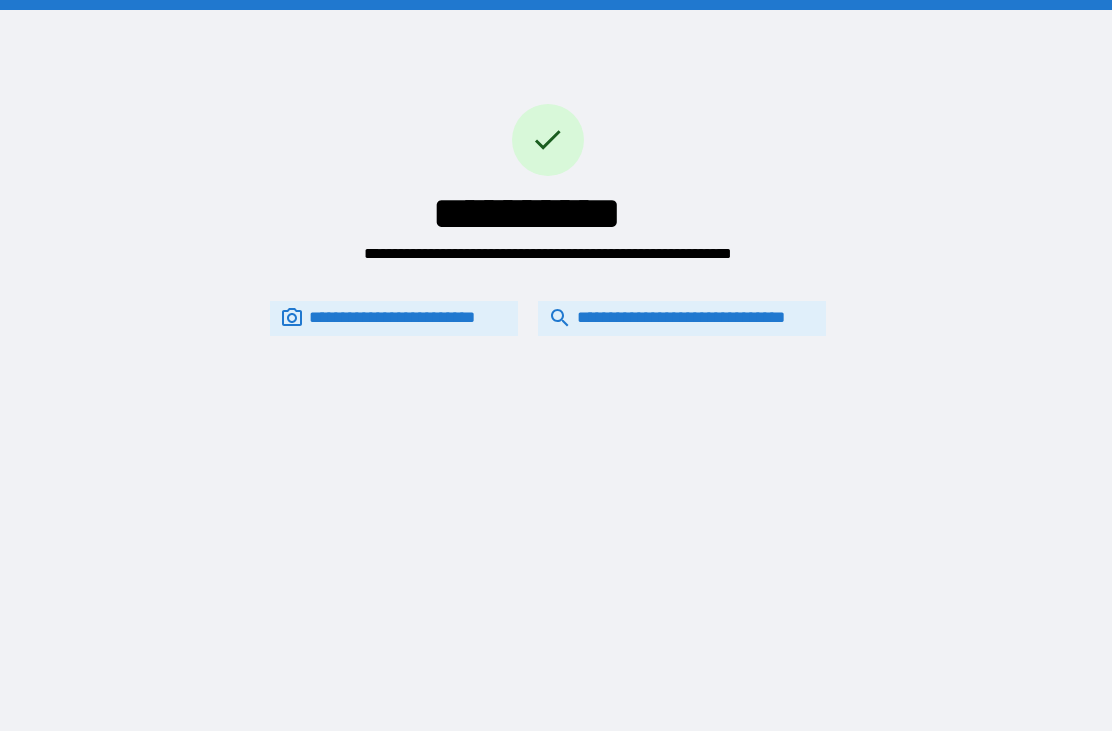 click on "**********" at bounding box center (682, 318) 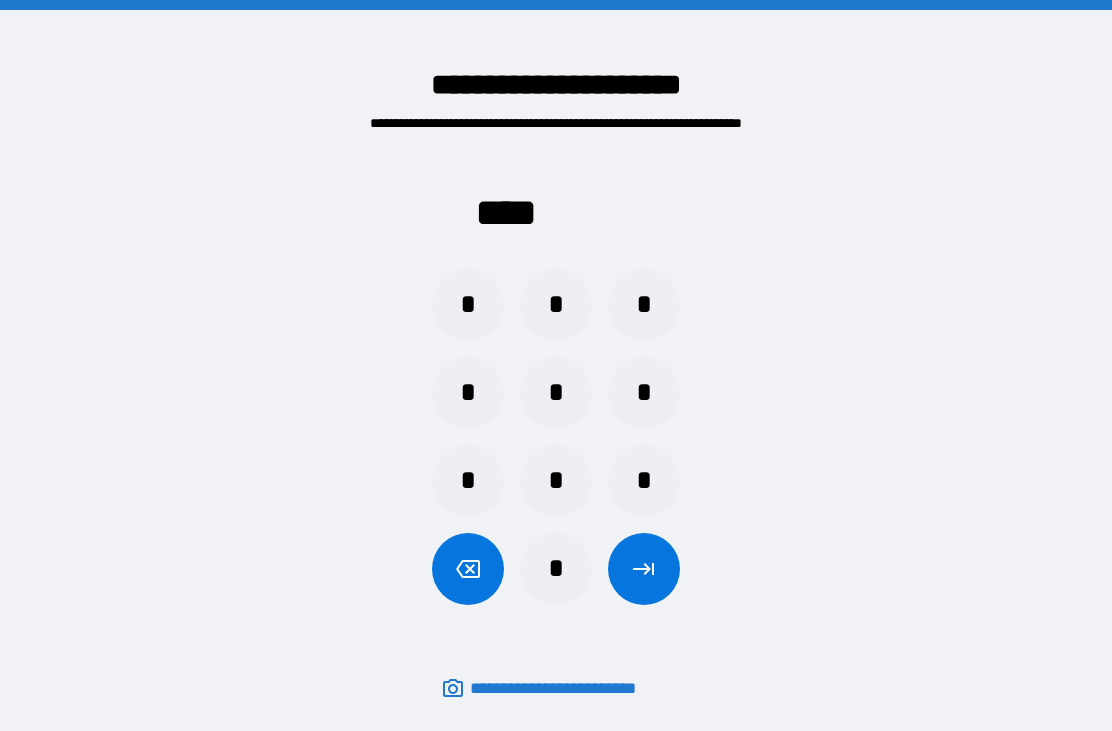 click on "*" at bounding box center [644, 481] 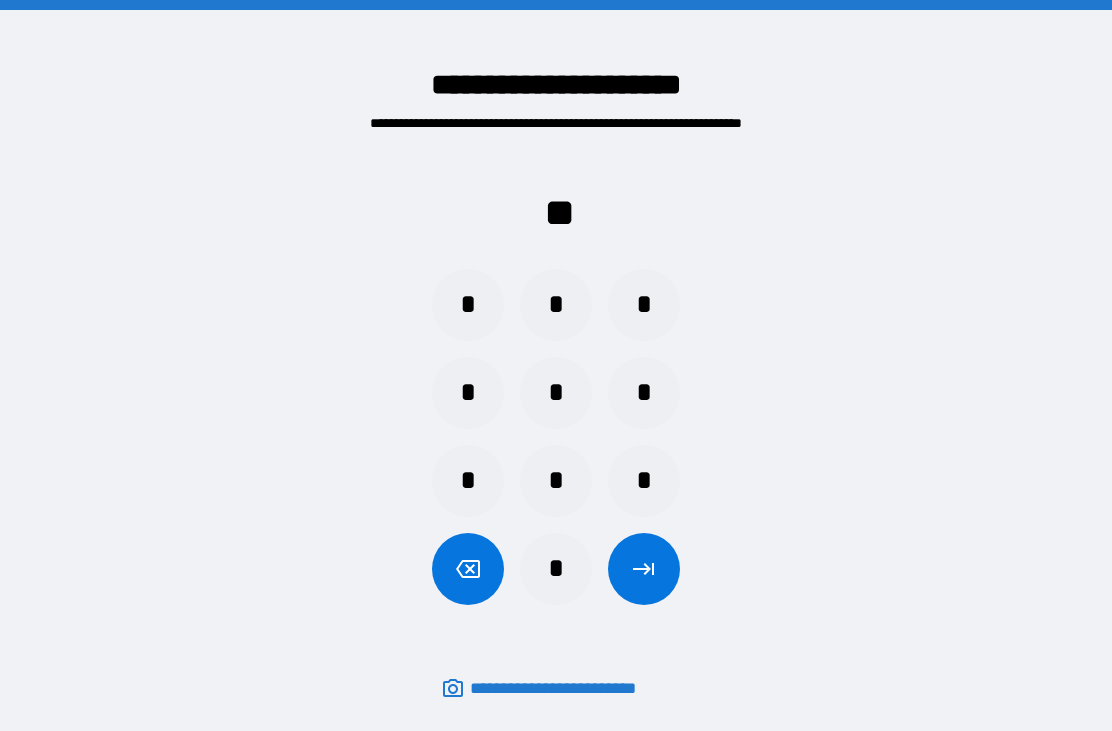 click on "*" at bounding box center (644, 481) 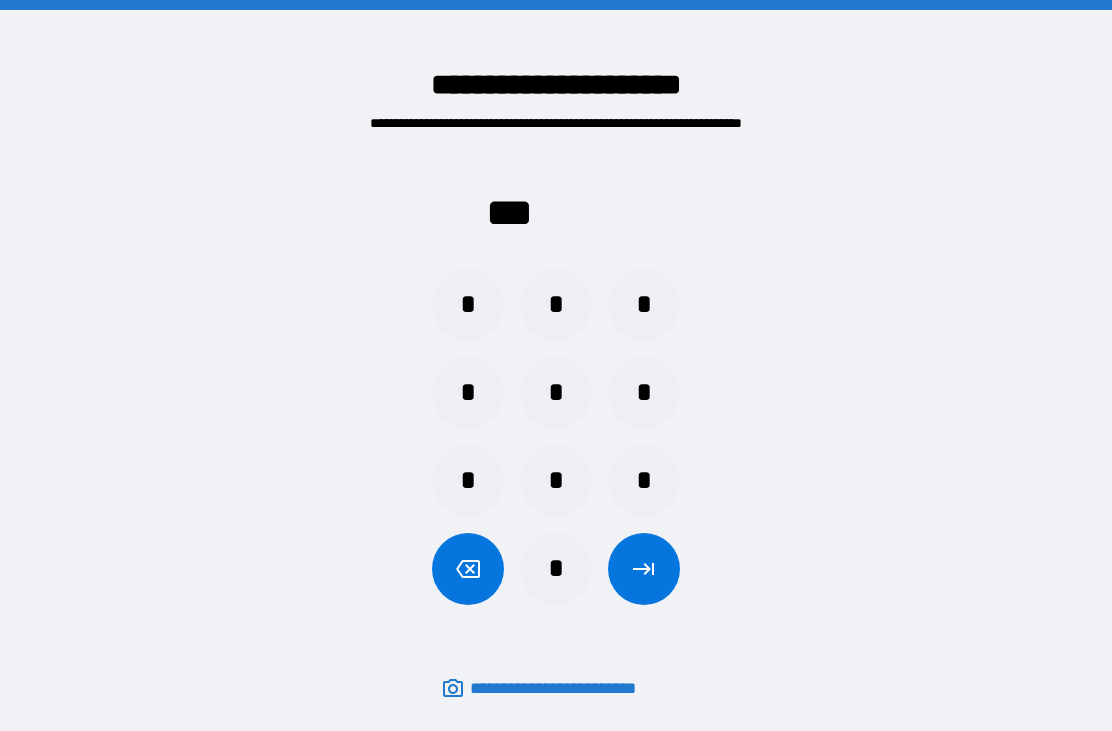 click on "*" at bounding box center (556, 481) 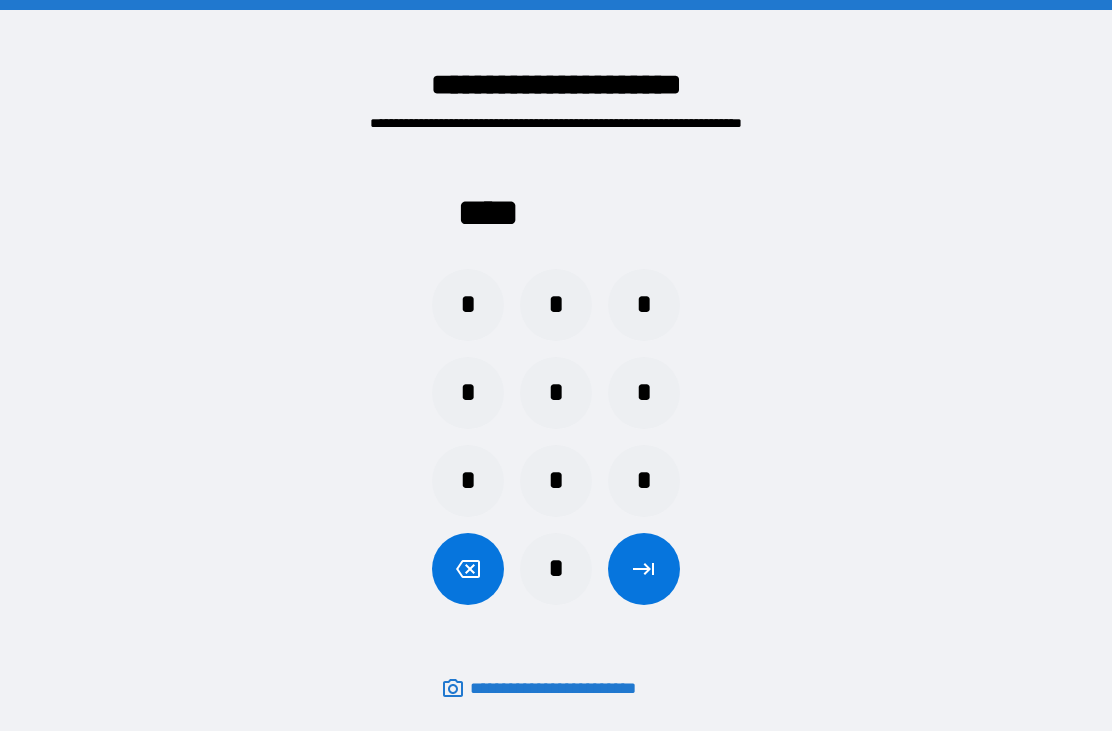 click 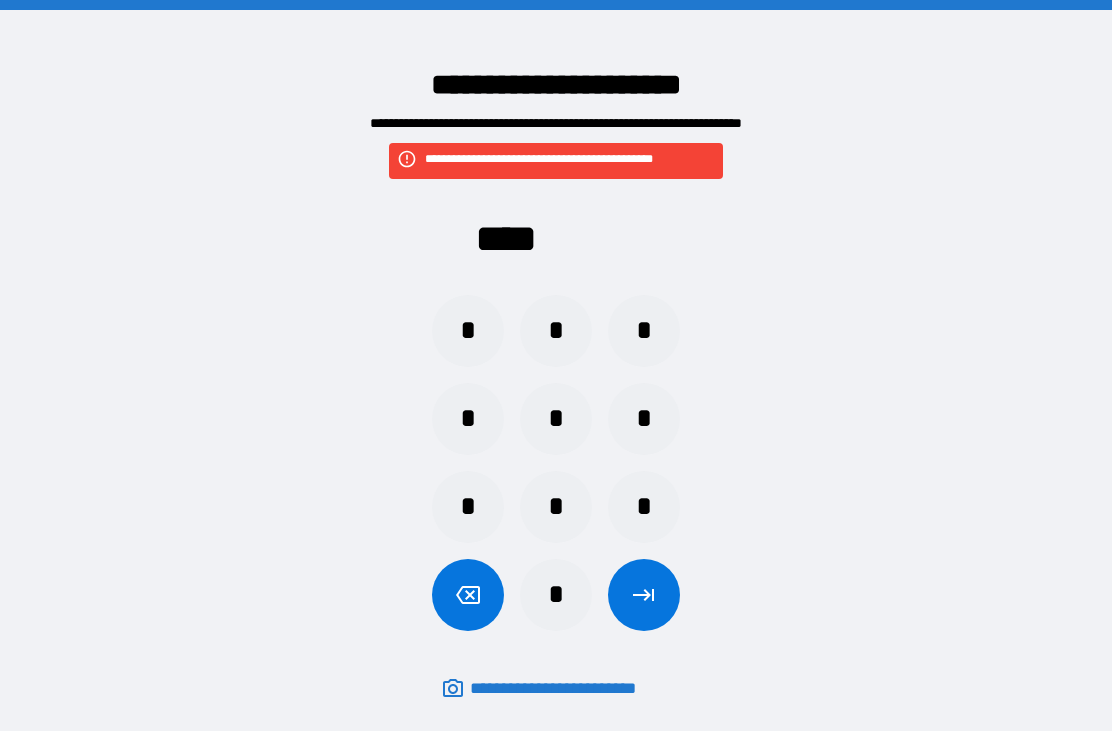click on "*" at bounding box center [556, 419] 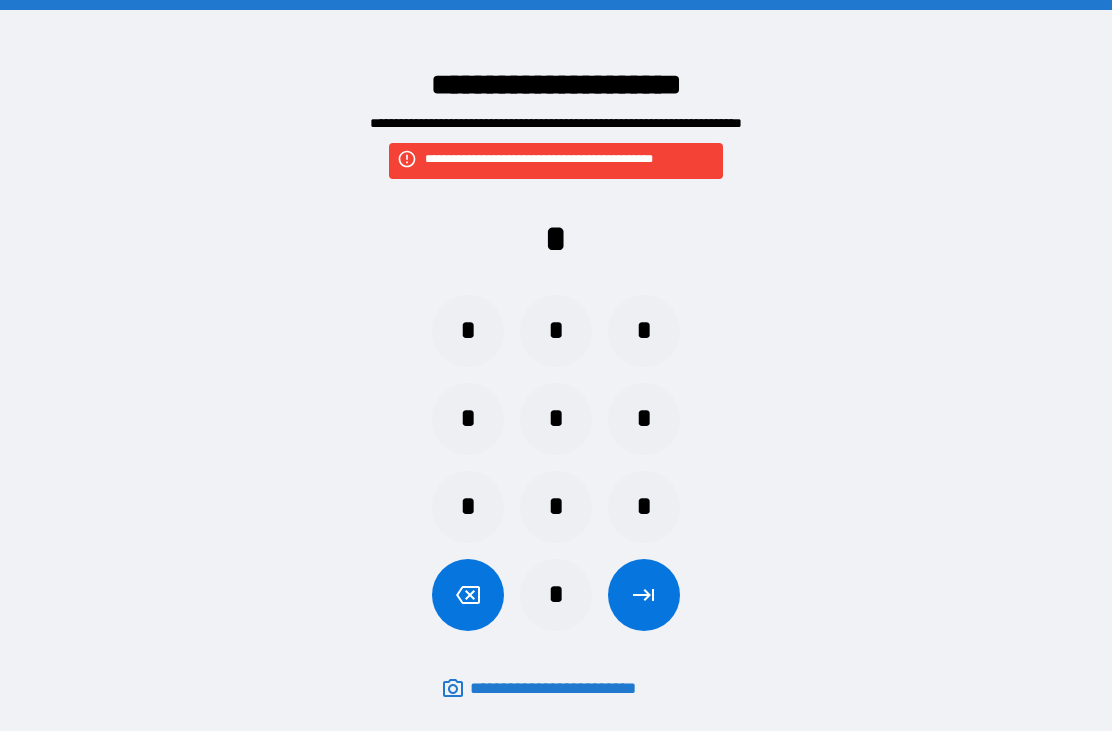 click on "*" at bounding box center [556, 507] 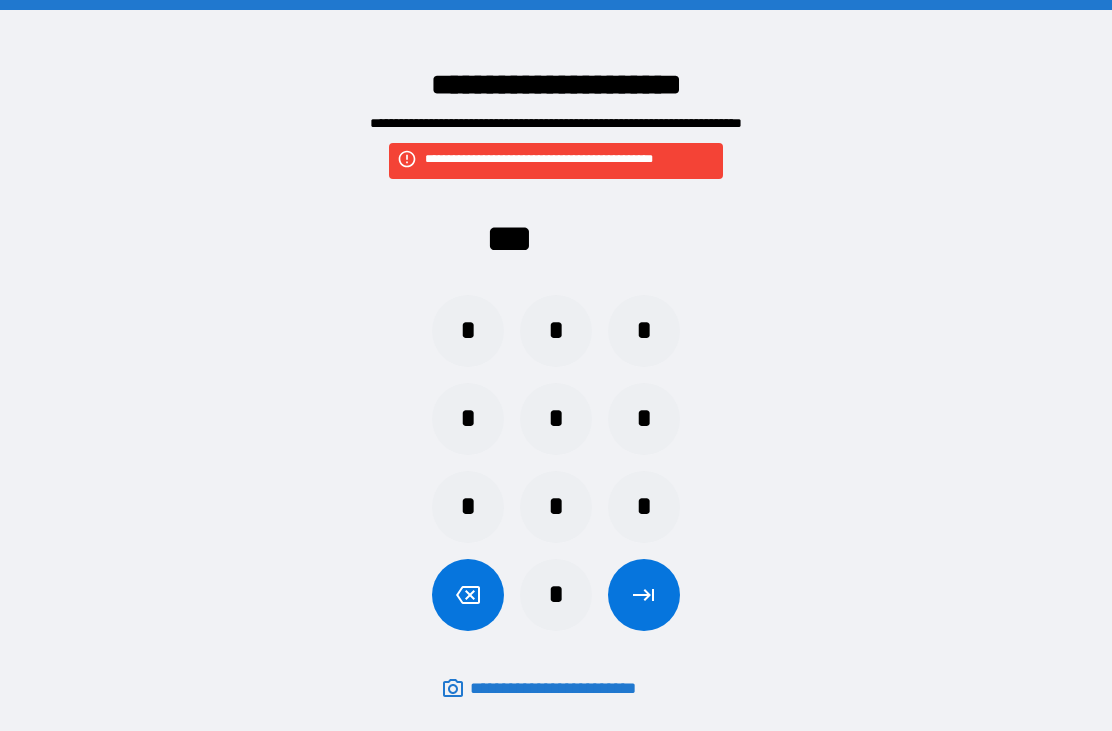 click on "*" at bounding box center [468, 419] 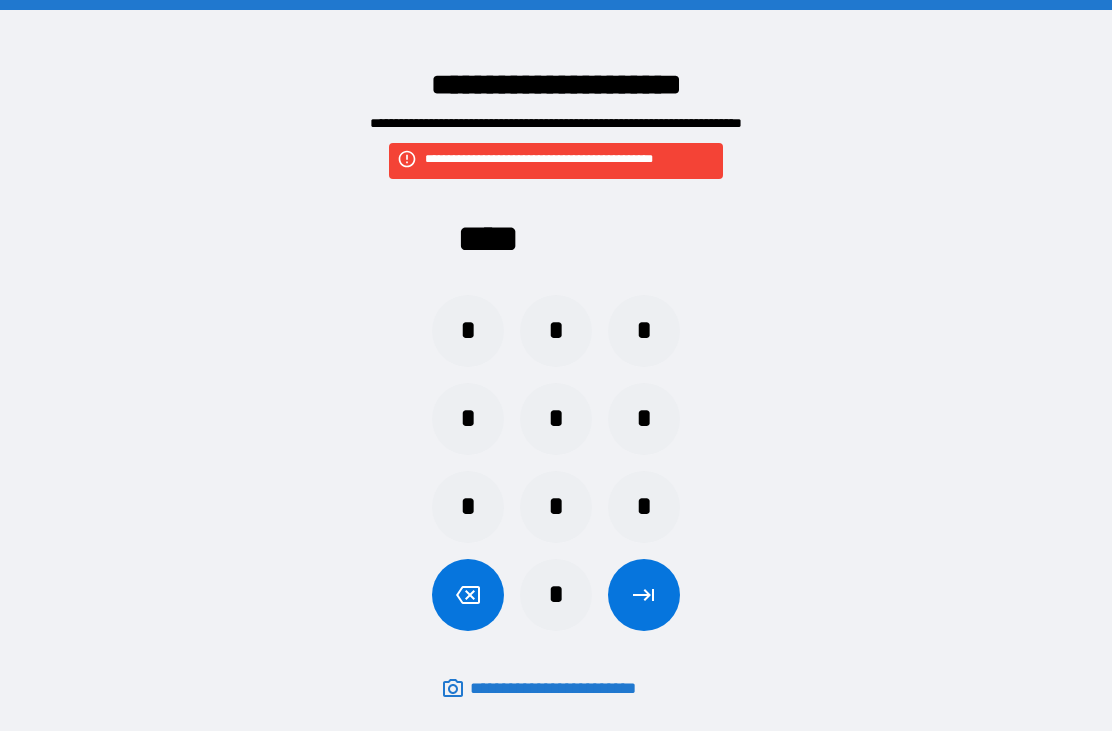 click 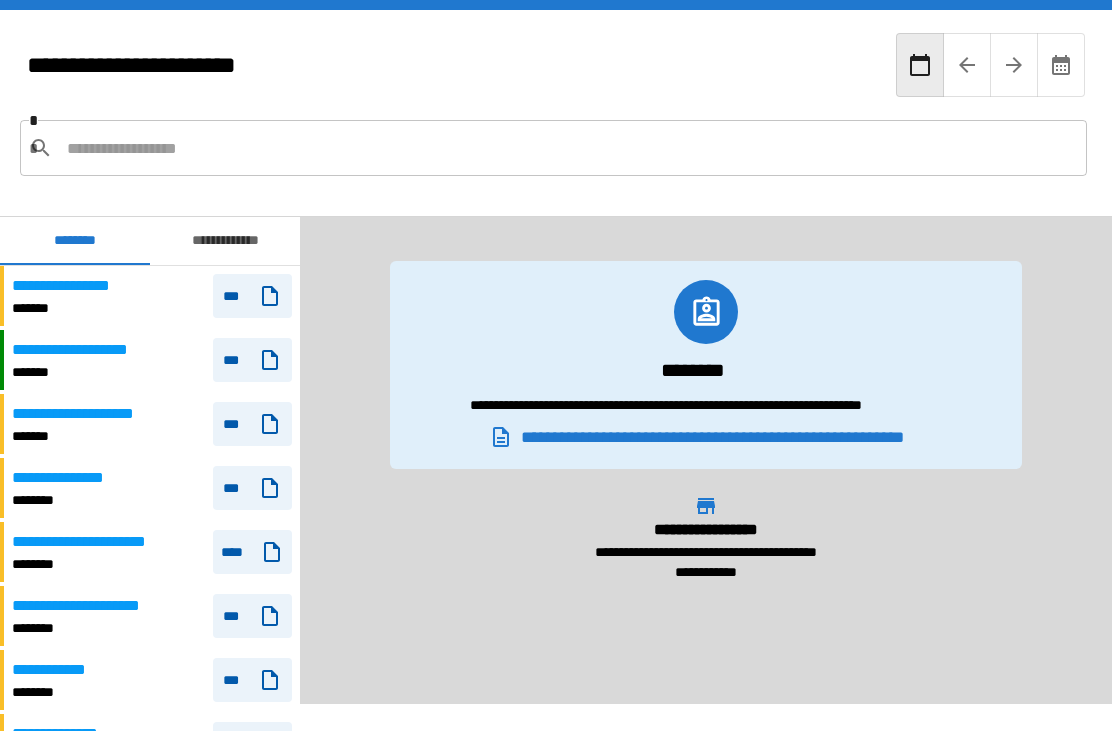 scroll, scrollTop: 0, scrollLeft: 0, axis: both 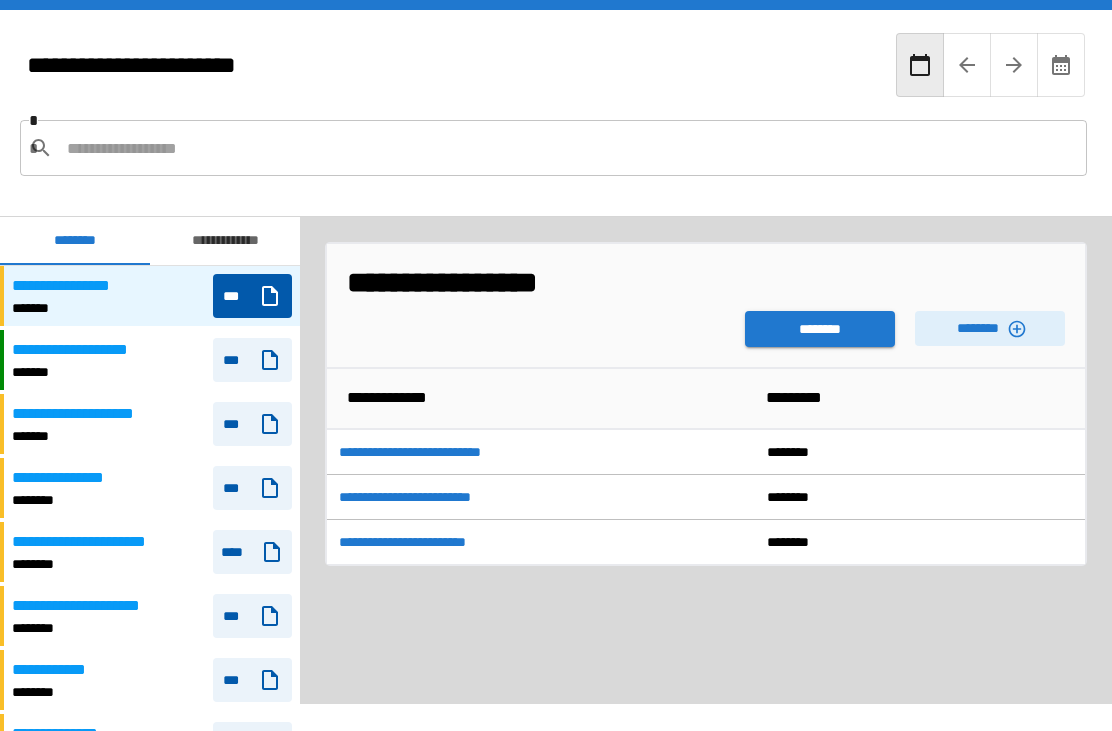 click on "********" at bounding box center [990, 328] 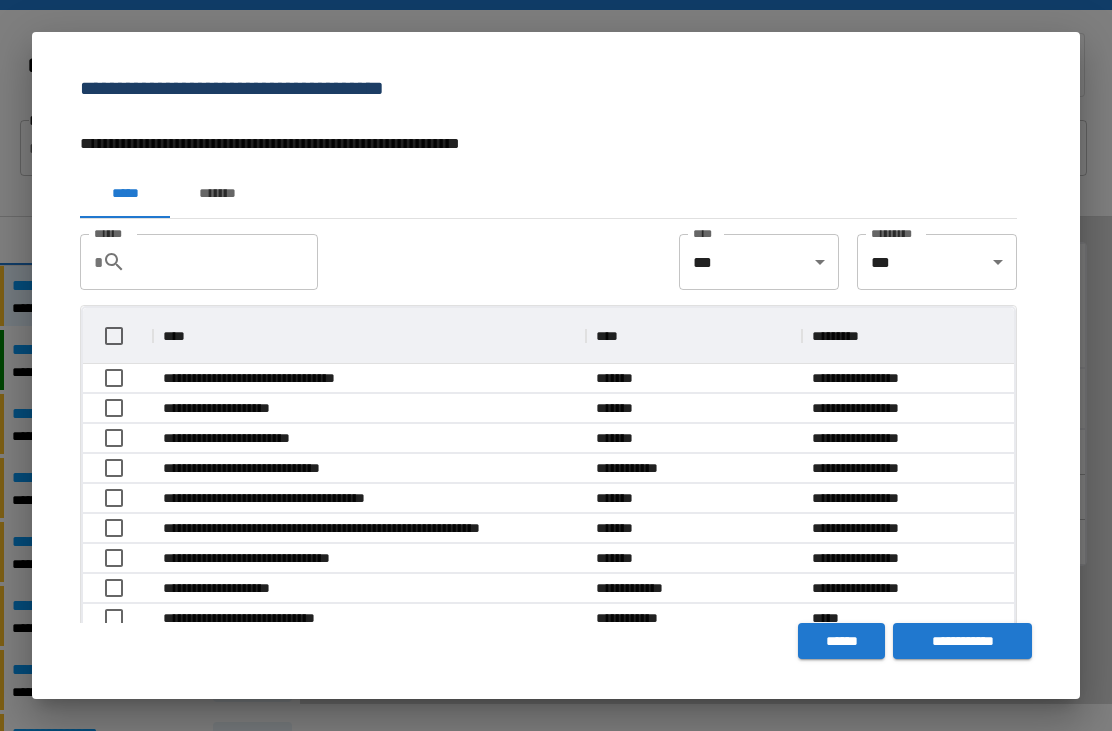 scroll, scrollTop: 1, scrollLeft: 1, axis: both 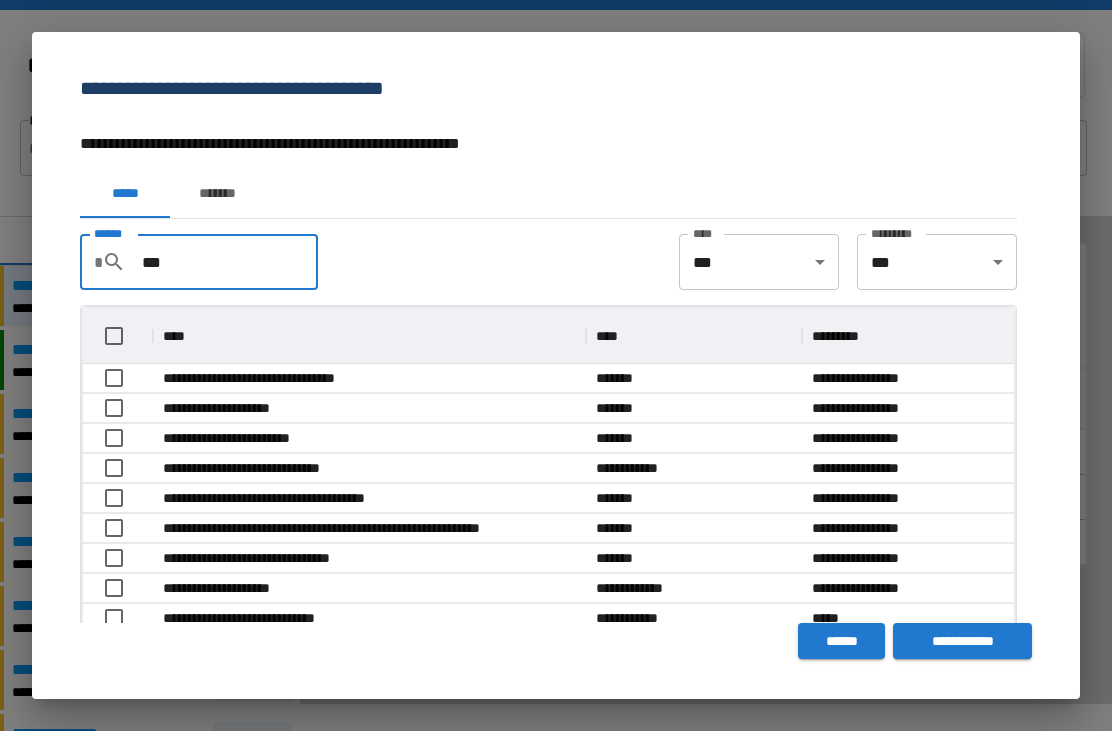type on "***" 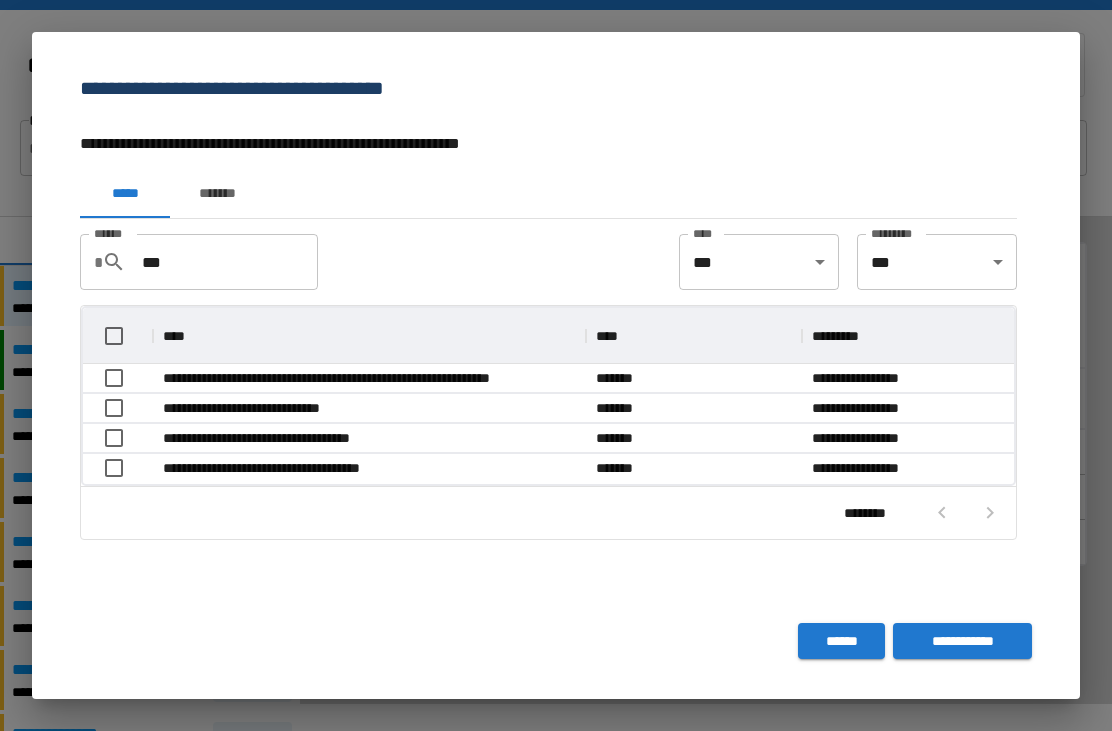scroll, scrollTop: 176, scrollLeft: 931, axis: both 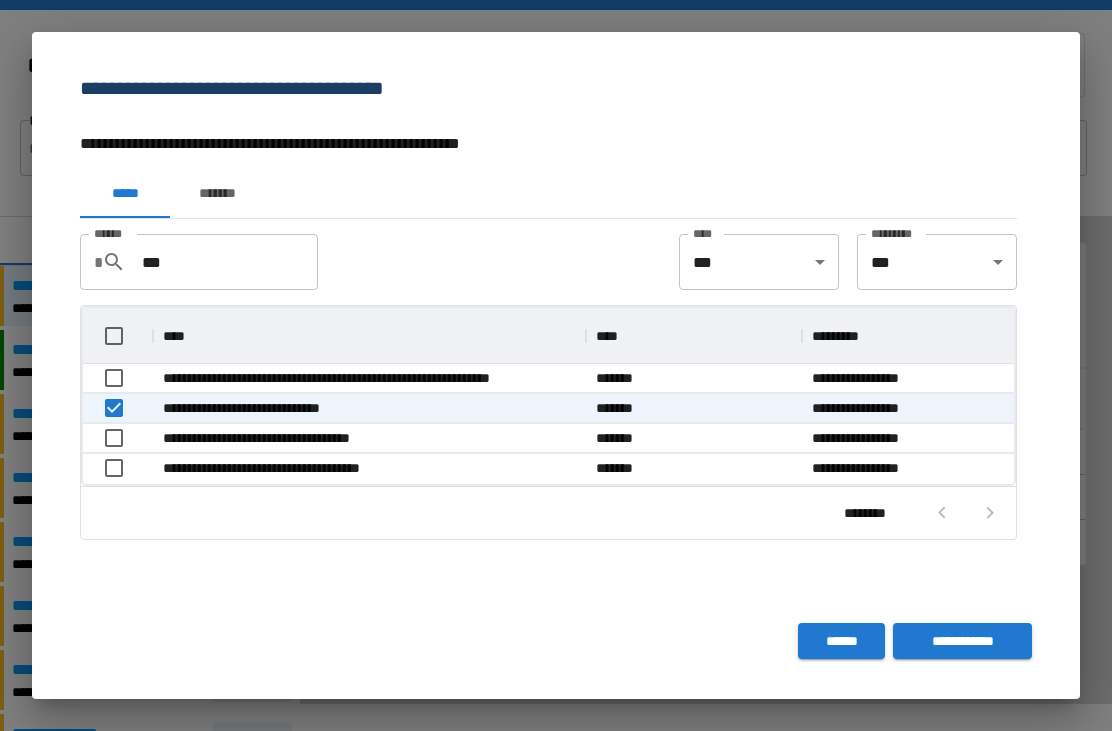 click on "**********" at bounding box center [962, 641] 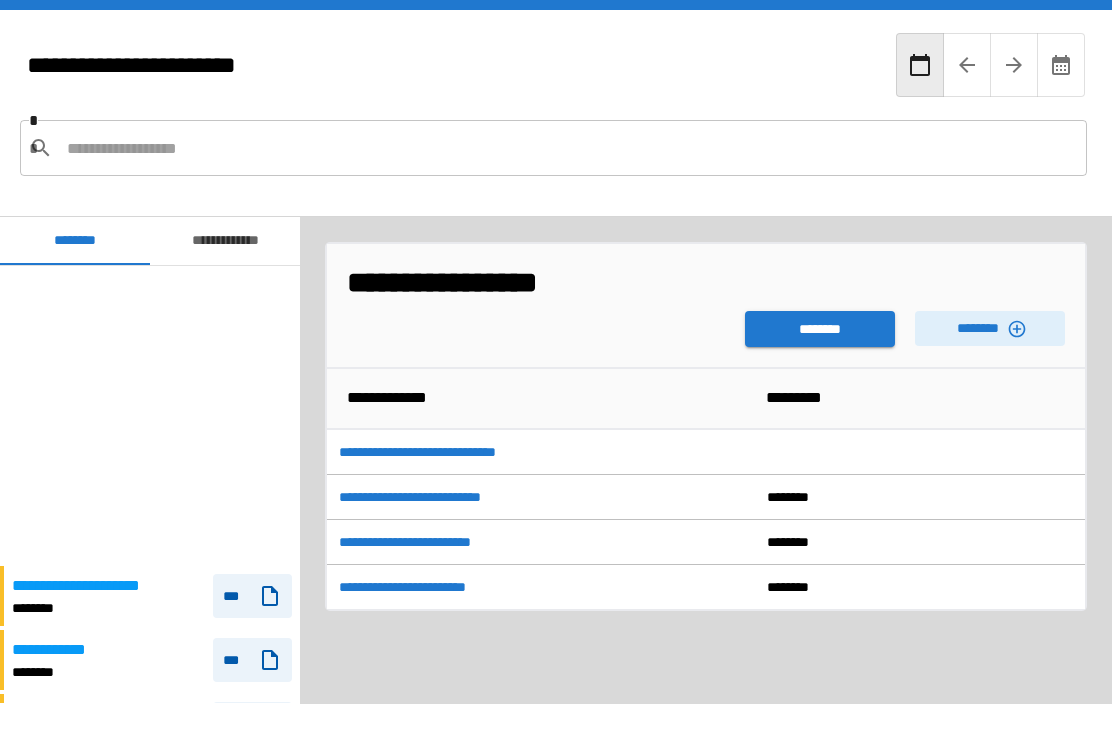 scroll, scrollTop: 300, scrollLeft: 0, axis: vertical 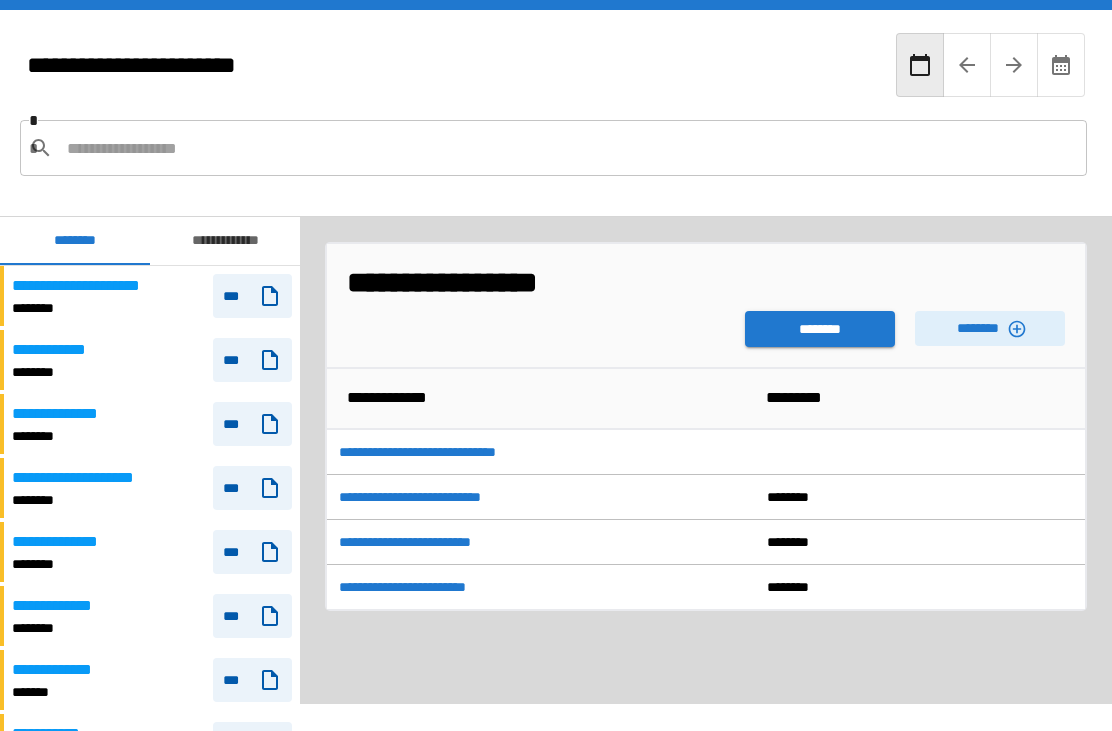 click on "********" at bounding box center [820, 329] 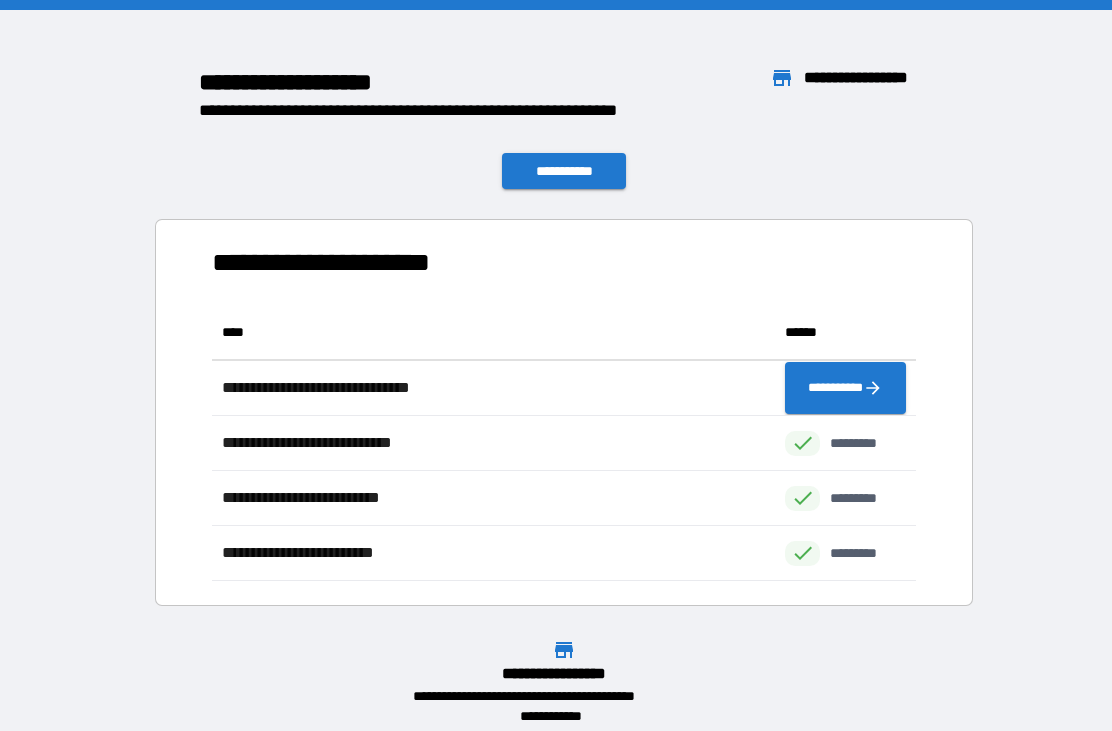 scroll, scrollTop: 1, scrollLeft: 1, axis: both 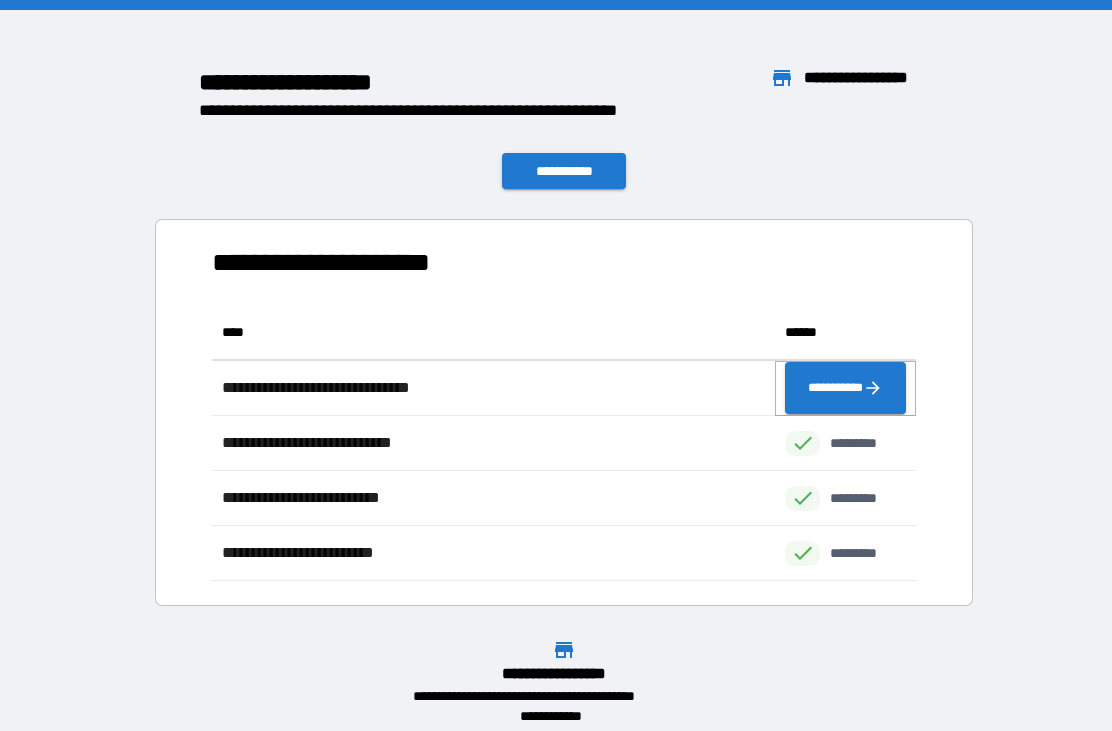 click on "**********" at bounding box center (845, 388) 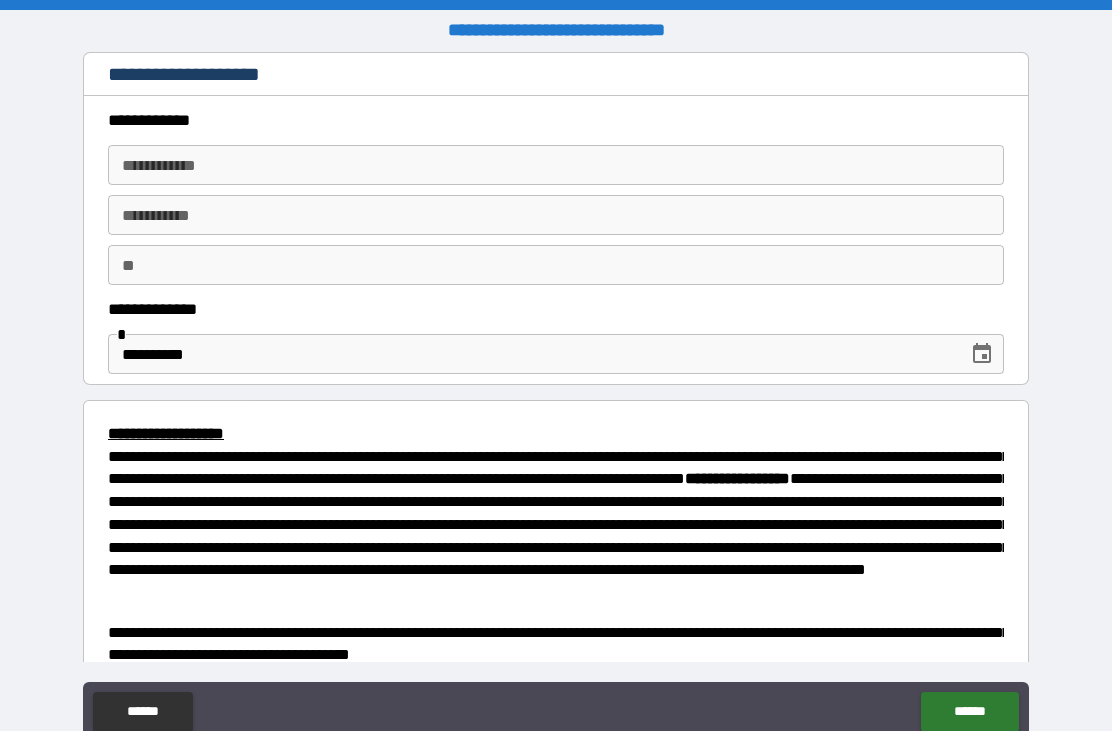 click on "**********" at bounding box center (556, 165) 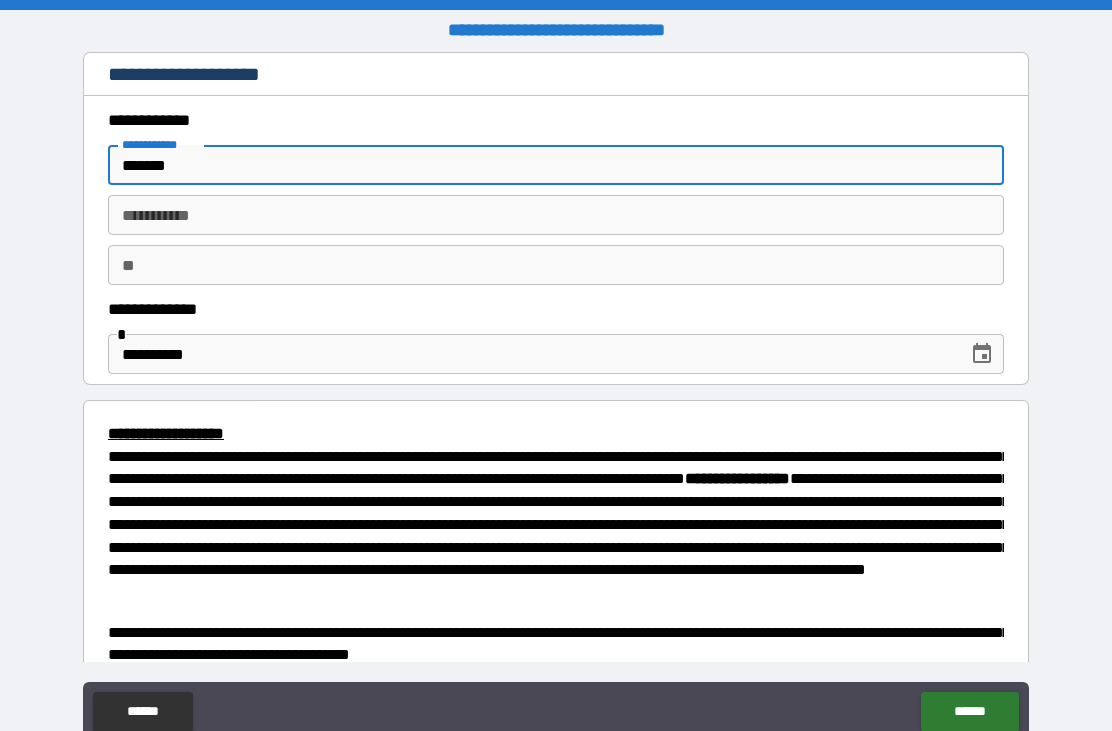 type on "*******" 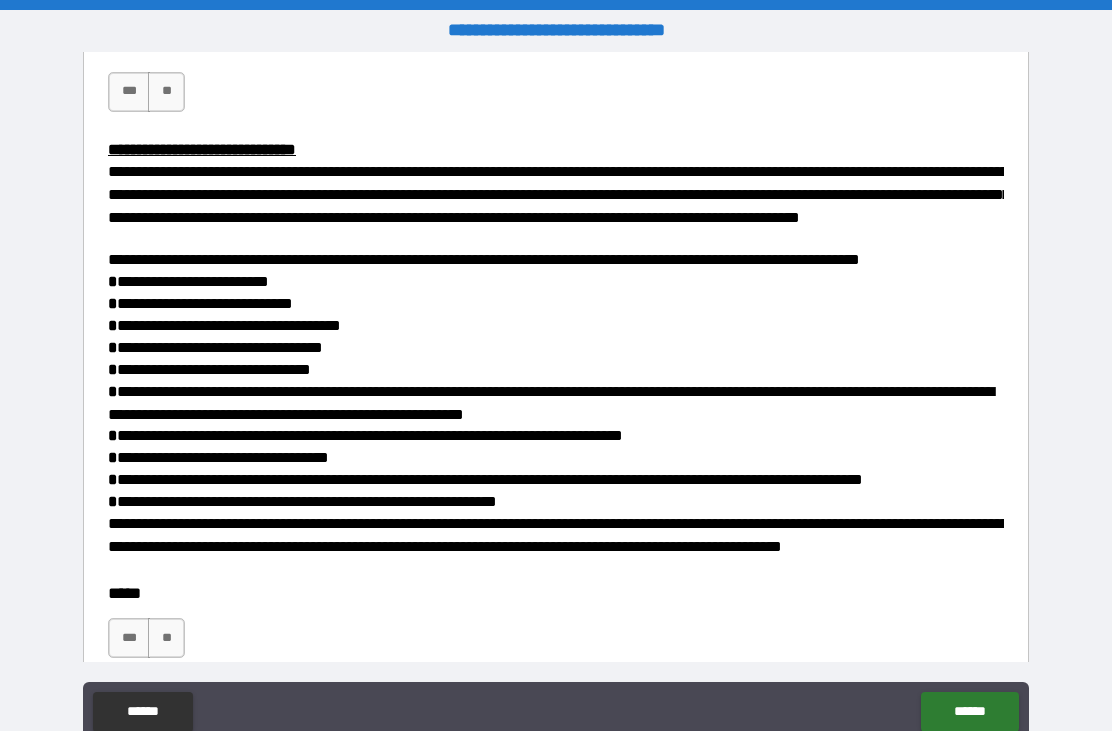 scroll, scrollTop: 692, scrollLeft: 0, axis: vertical 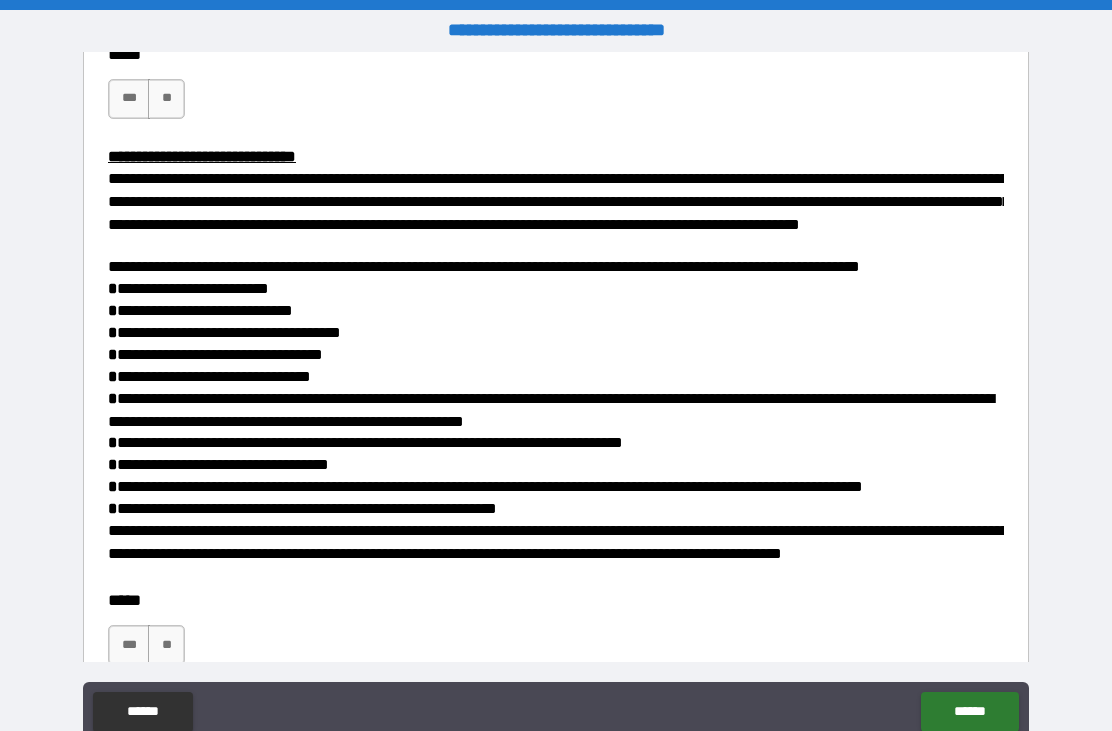 type on "********" 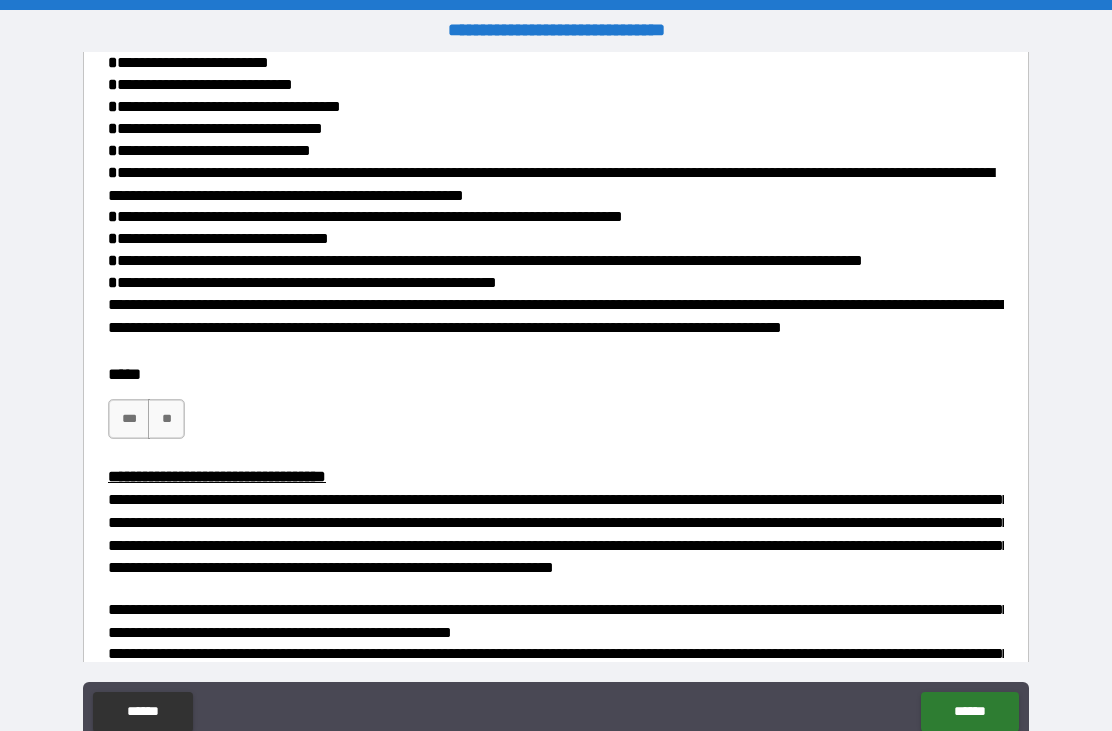 scroll, scrollTop: 994, scrollLeft: 0, axis: vertical 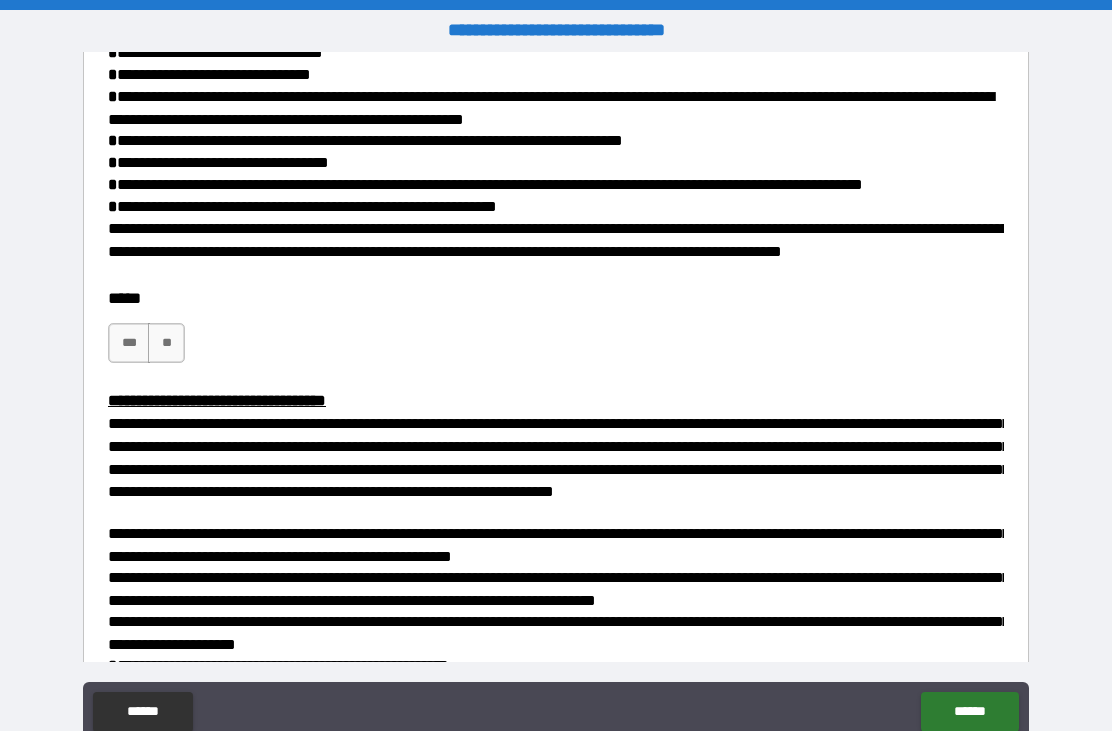 click on "***" at bounding box center (129, 343) 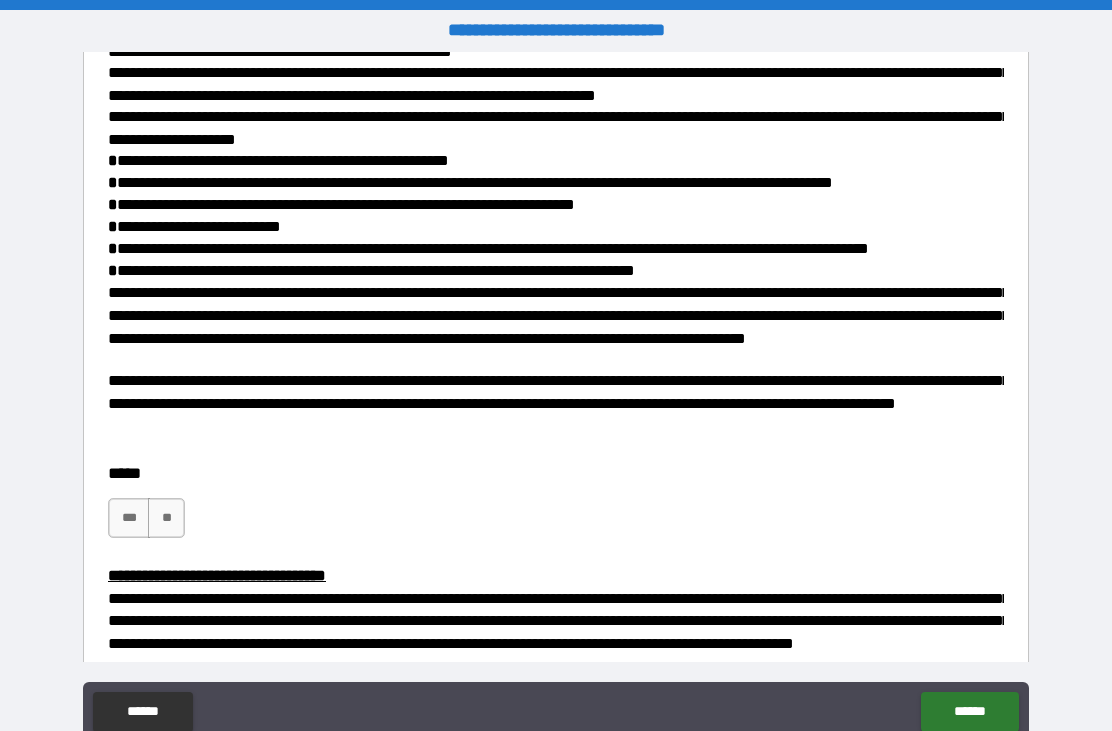 scroll, scrollTop: 1513, scrollLeft: 0, axis: vertical 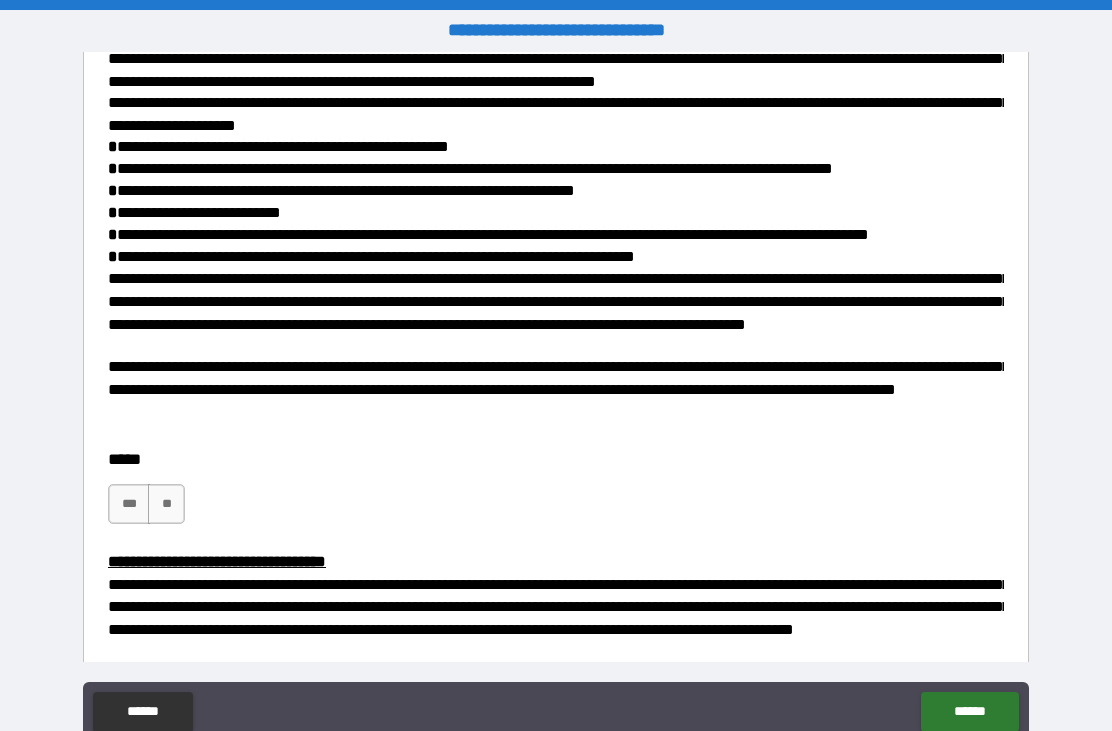 click on "***" at bounding box center (129, 504) 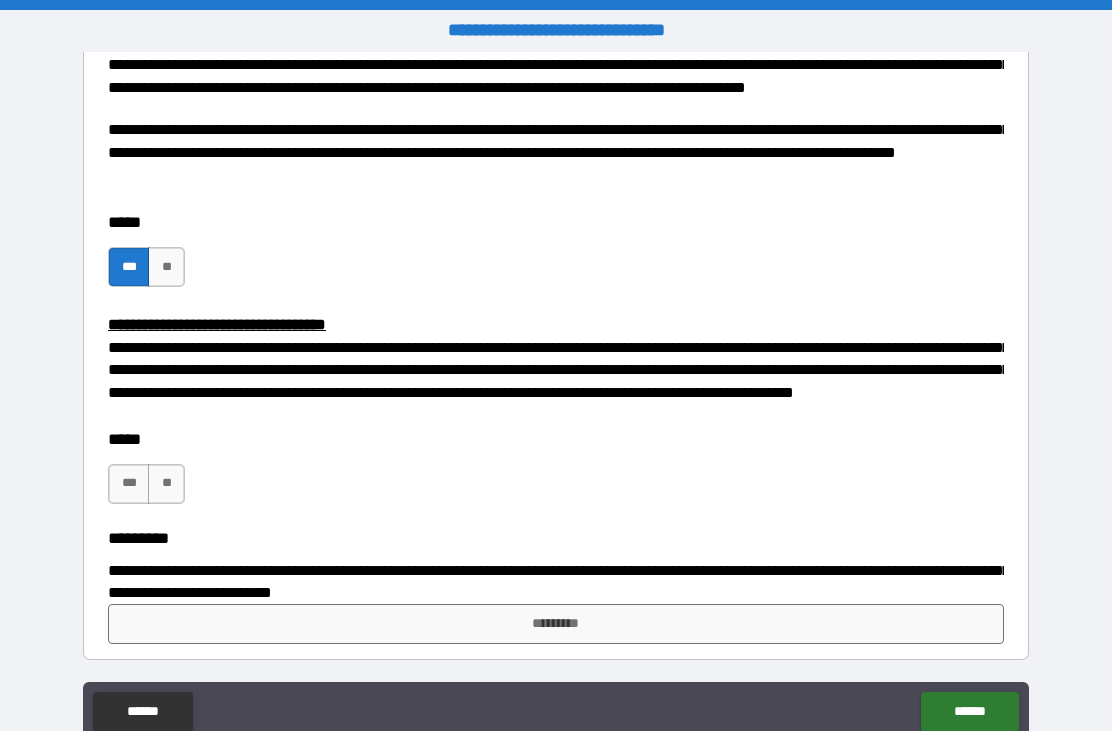 scroll, scrollTop: 1749, scrollLeft: 0, axis: vertical 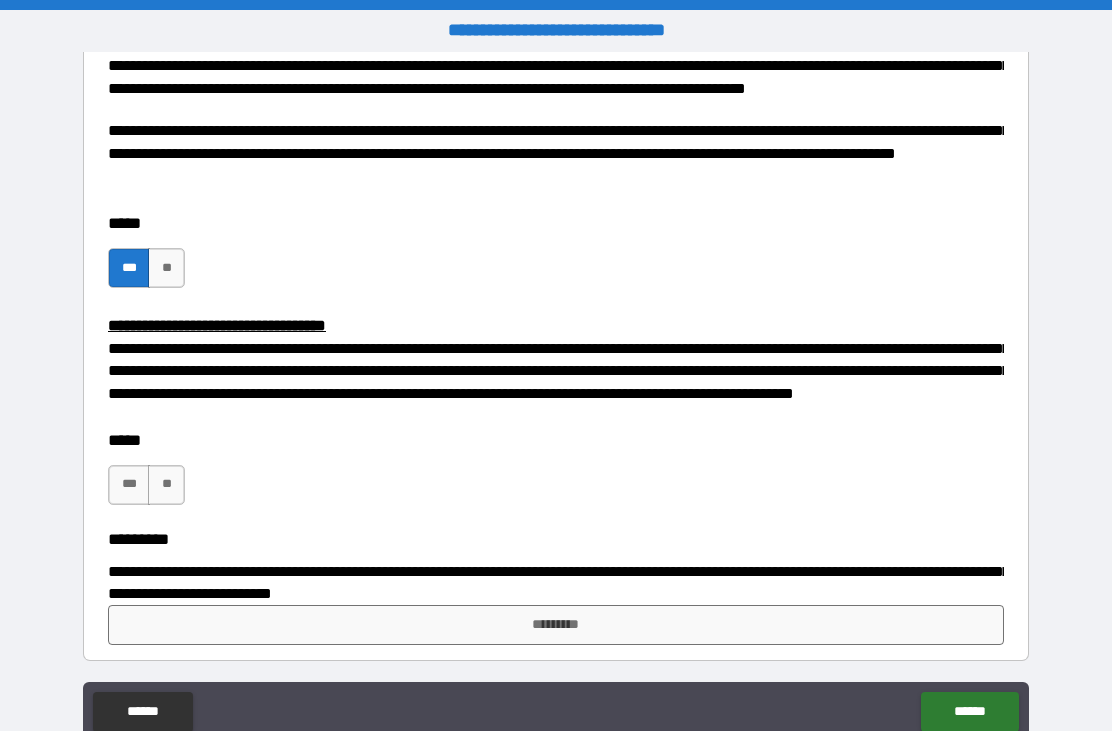 click on "***" at bounding box center (129, 485) 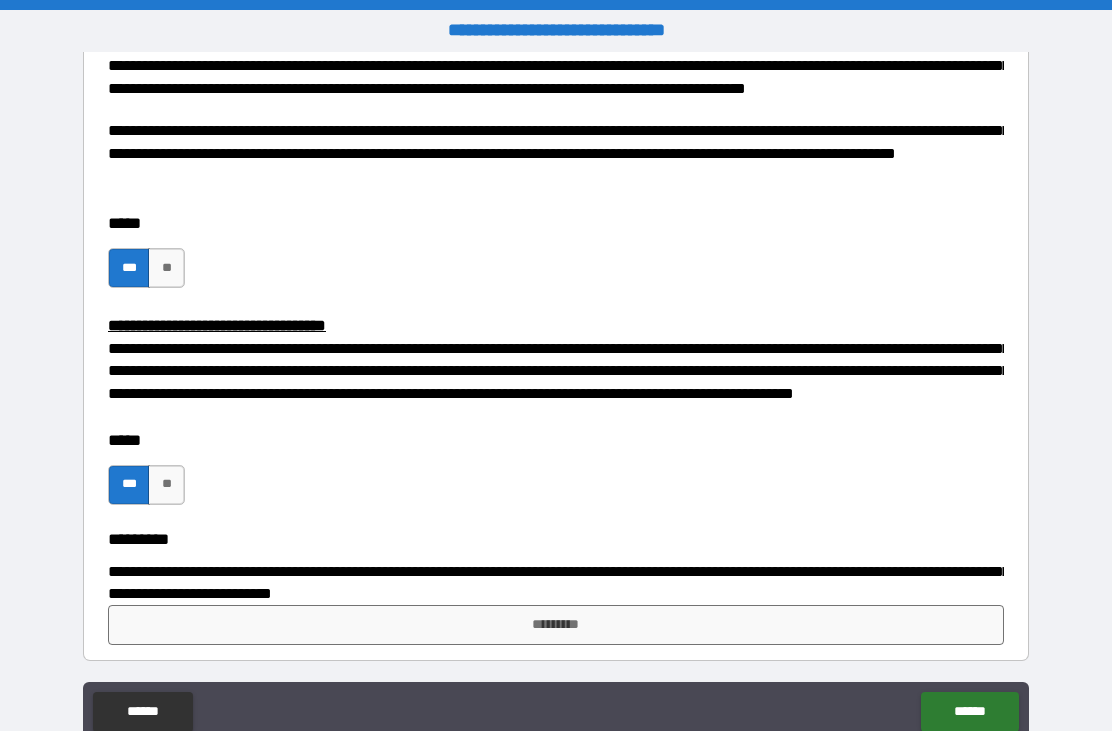 click on "*********" at bounding box center [556, 625] 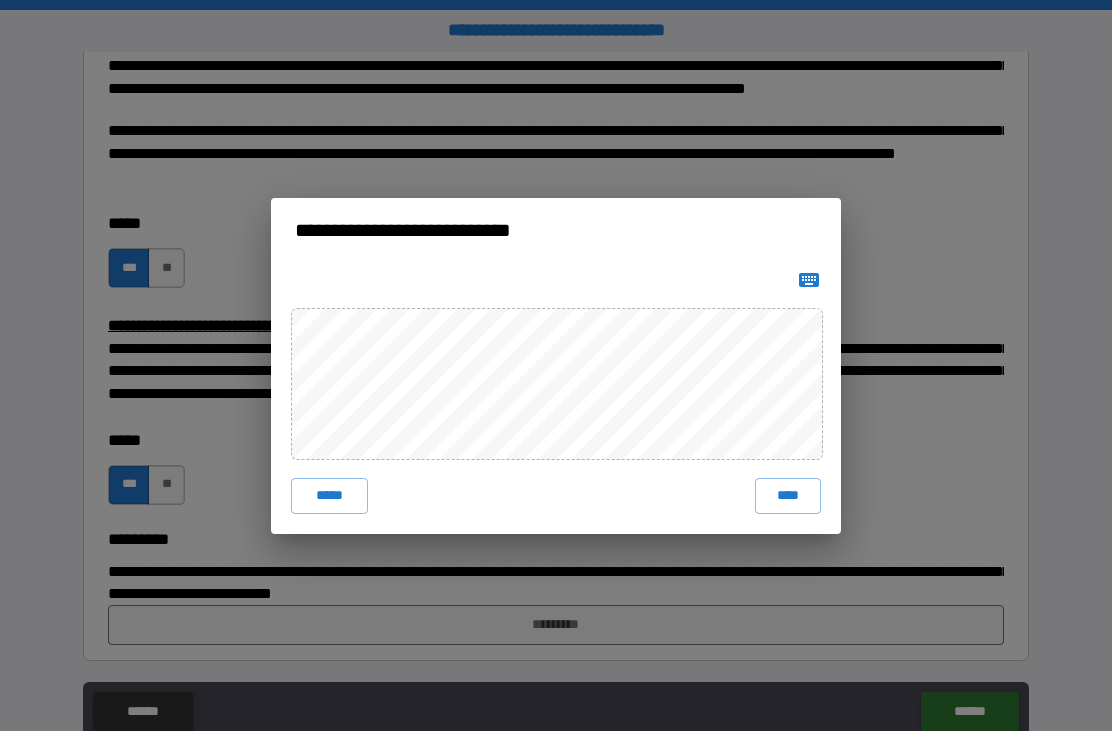click on "****" at bounding box center (788, 496) 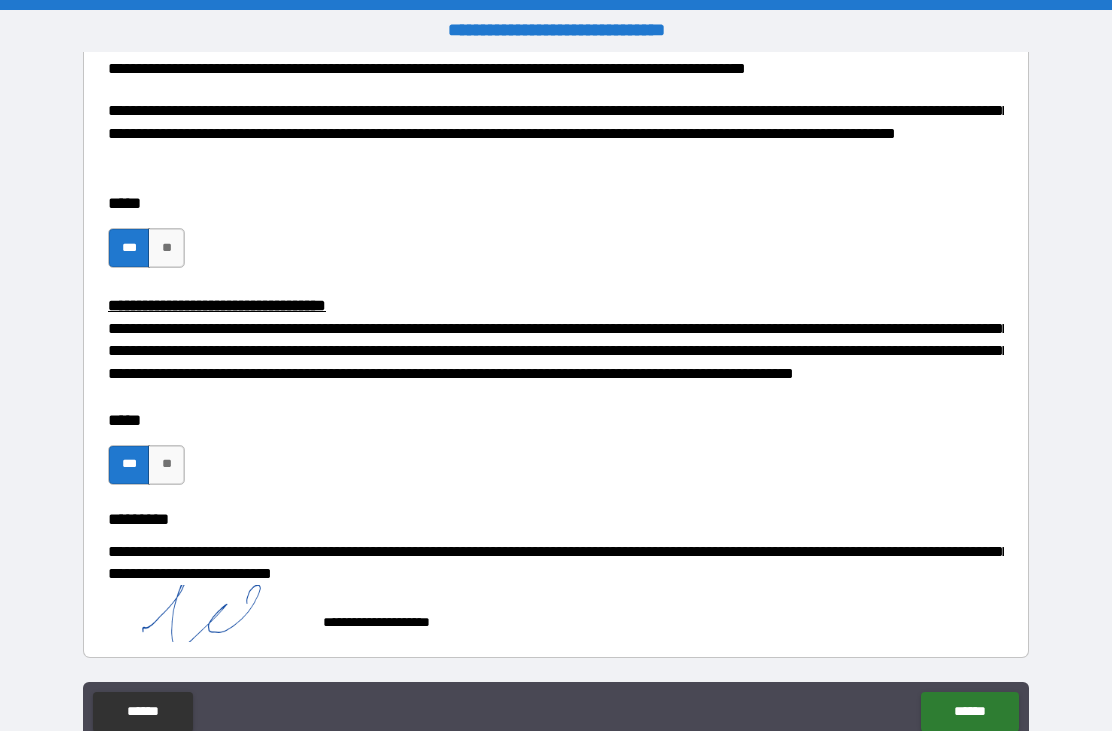 scroll, scrollTop: 1766, scrollLeft: 0, axis: vertical 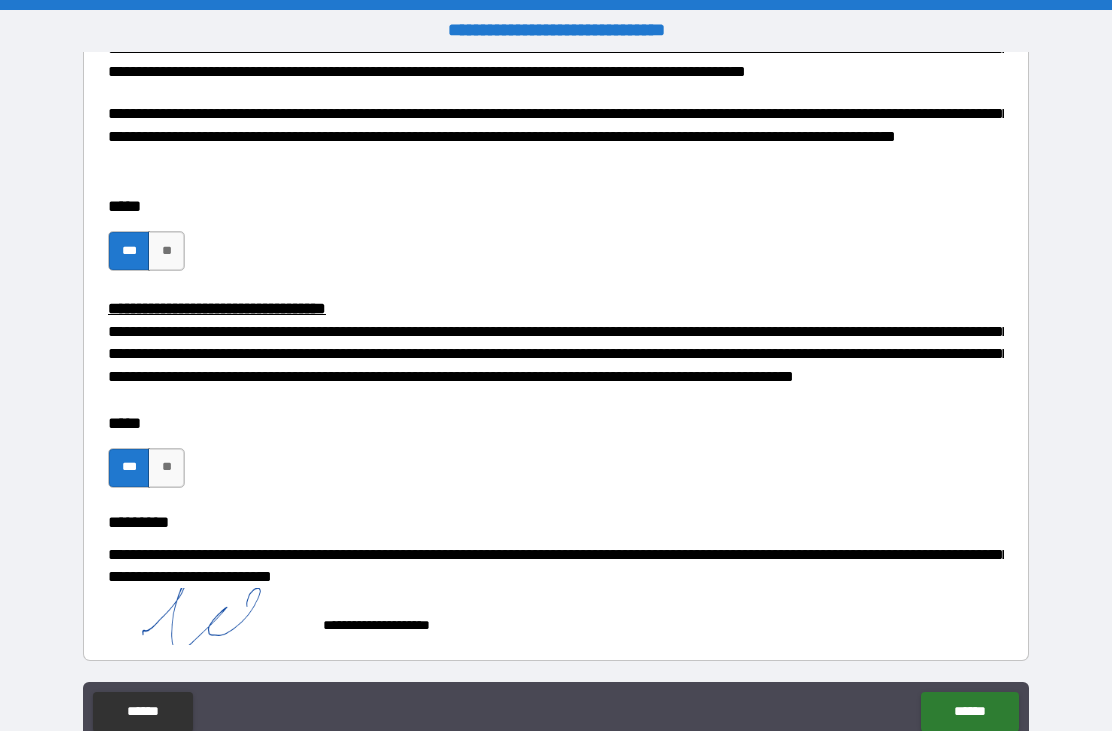 click on "******" at bounding box center [969, 712] 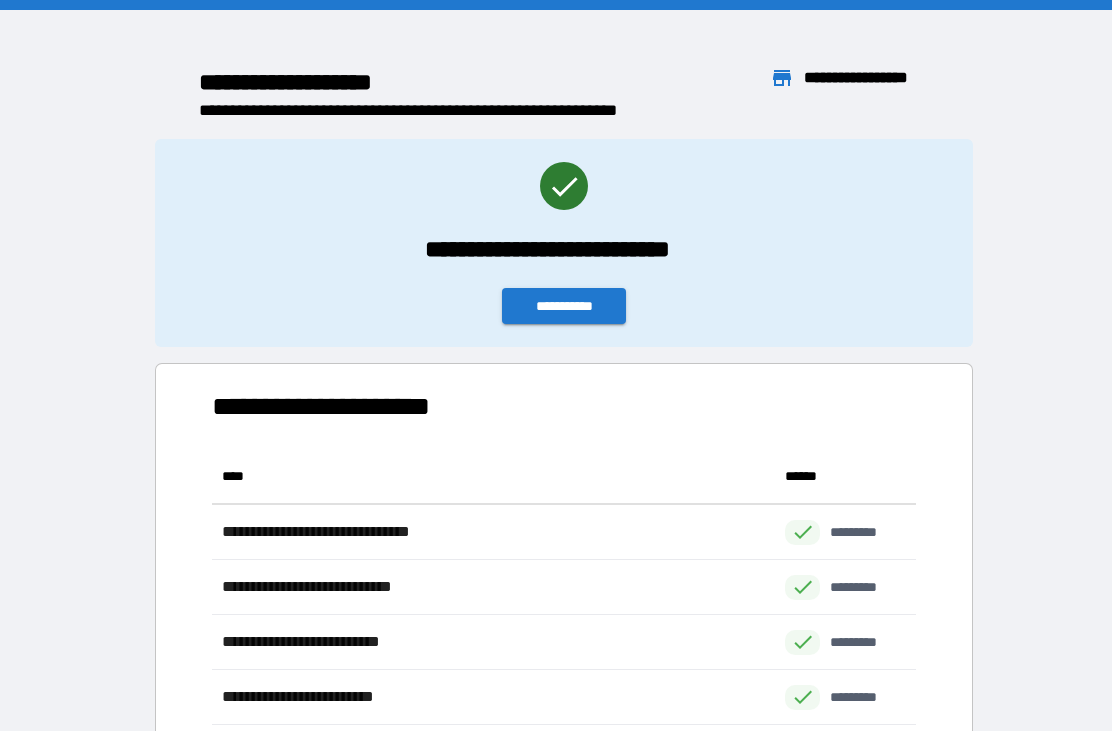 scroll, scrollTop: 1, scrollLeft: 1, axis: both 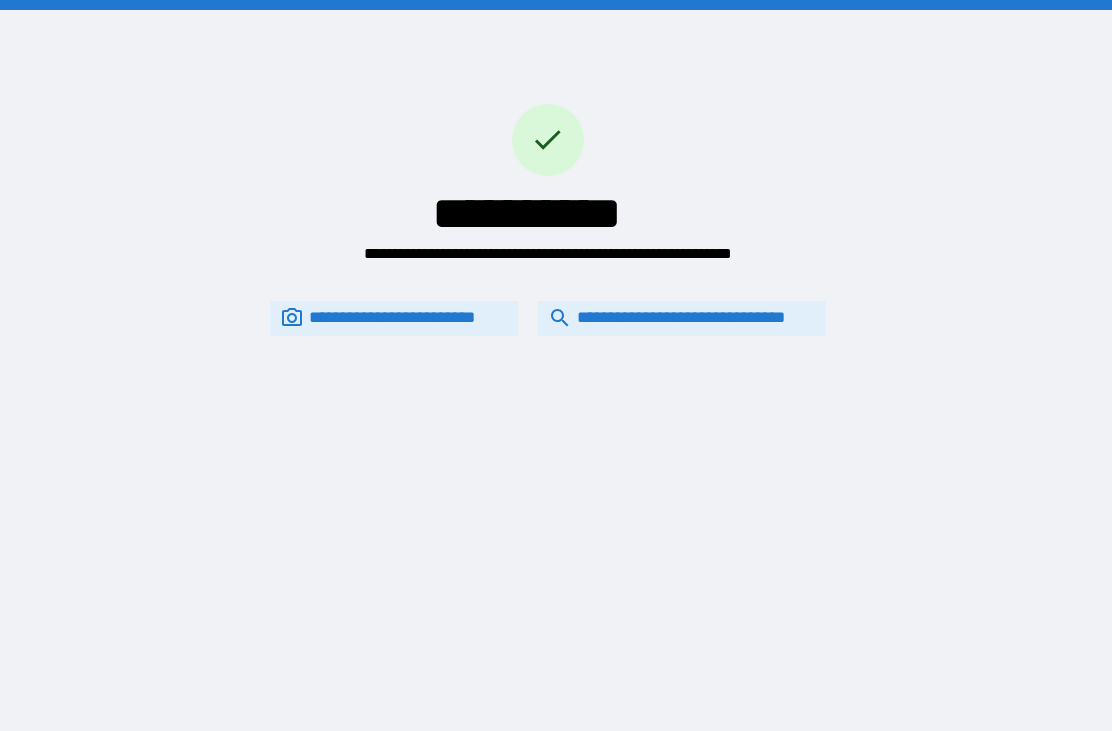 click on "**********" at bounding box center [682, 318] 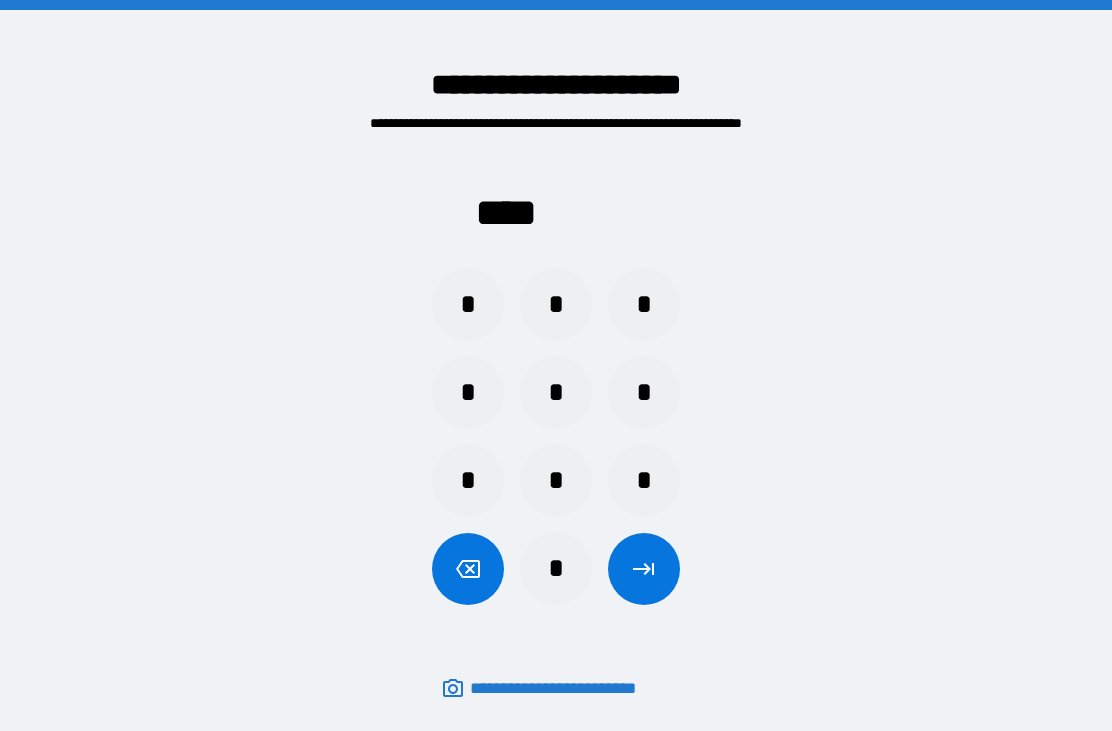 click on "*" at bounding box center (556, 393) 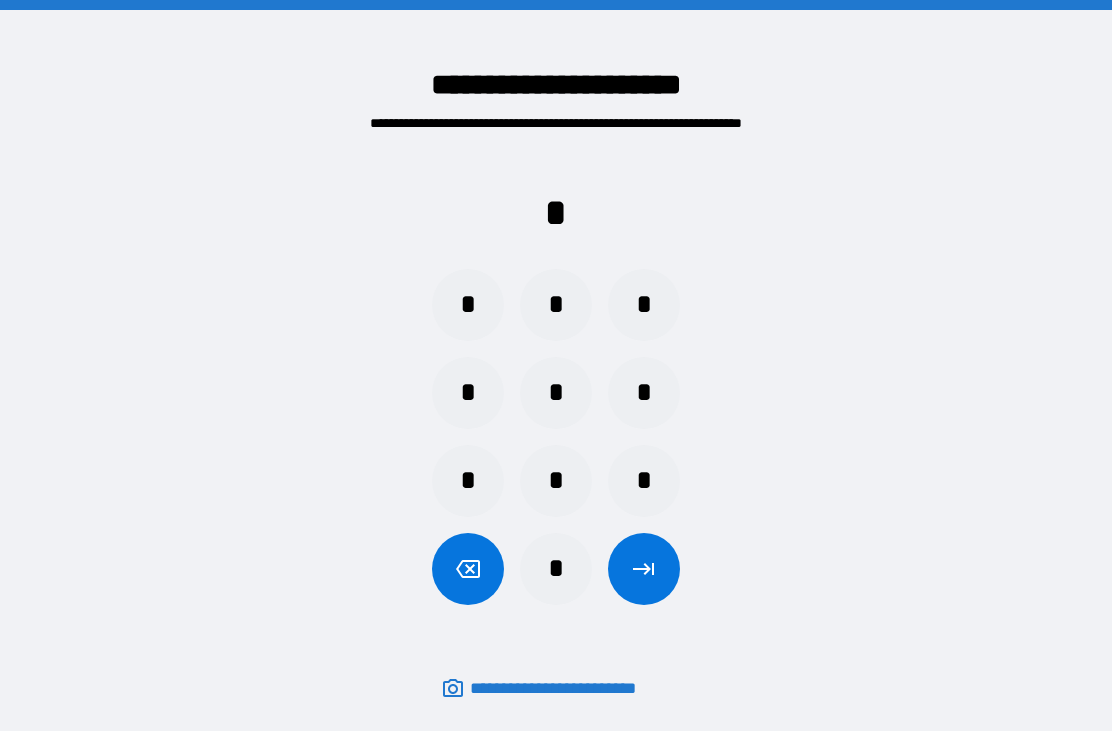 click on "*" at bounding box center [556, 481] 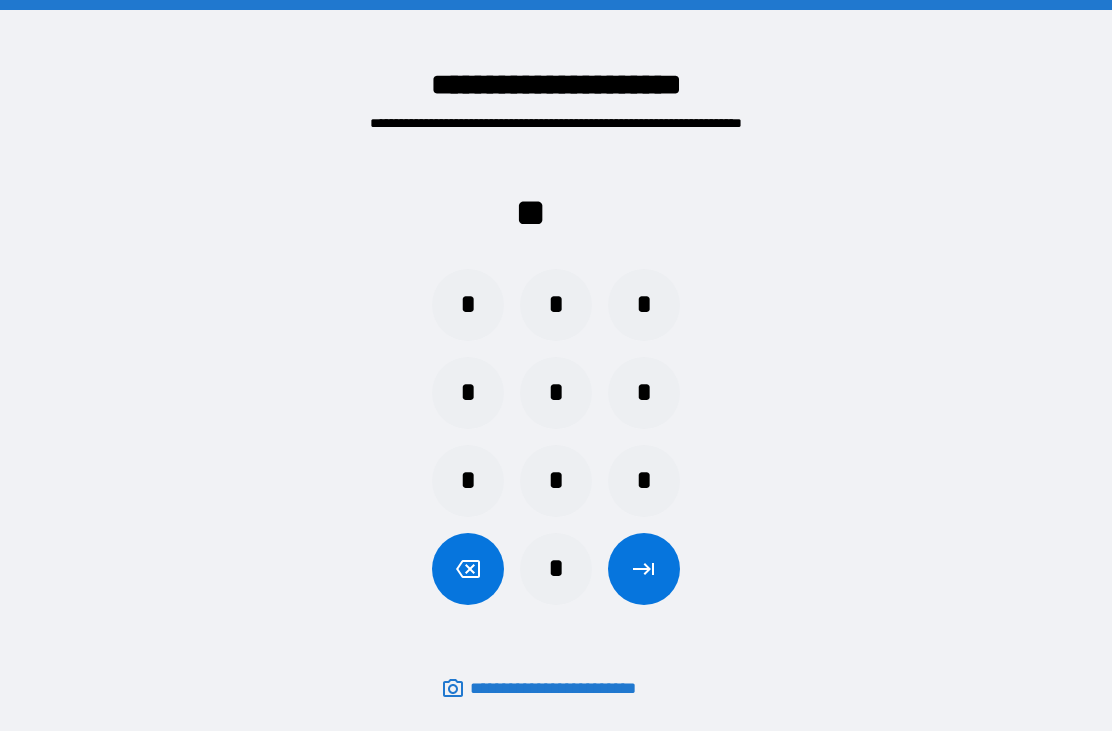 click on "*" at bounding box center (556, 305) 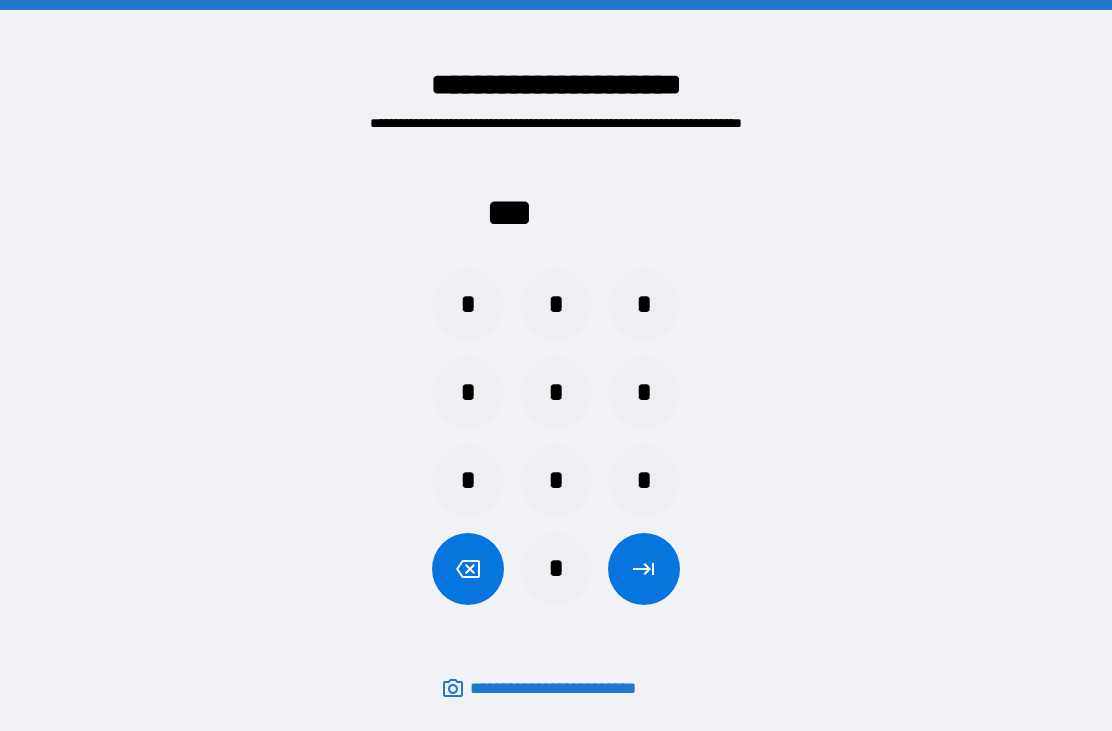 click on "*" at bounding box center (468, 393) 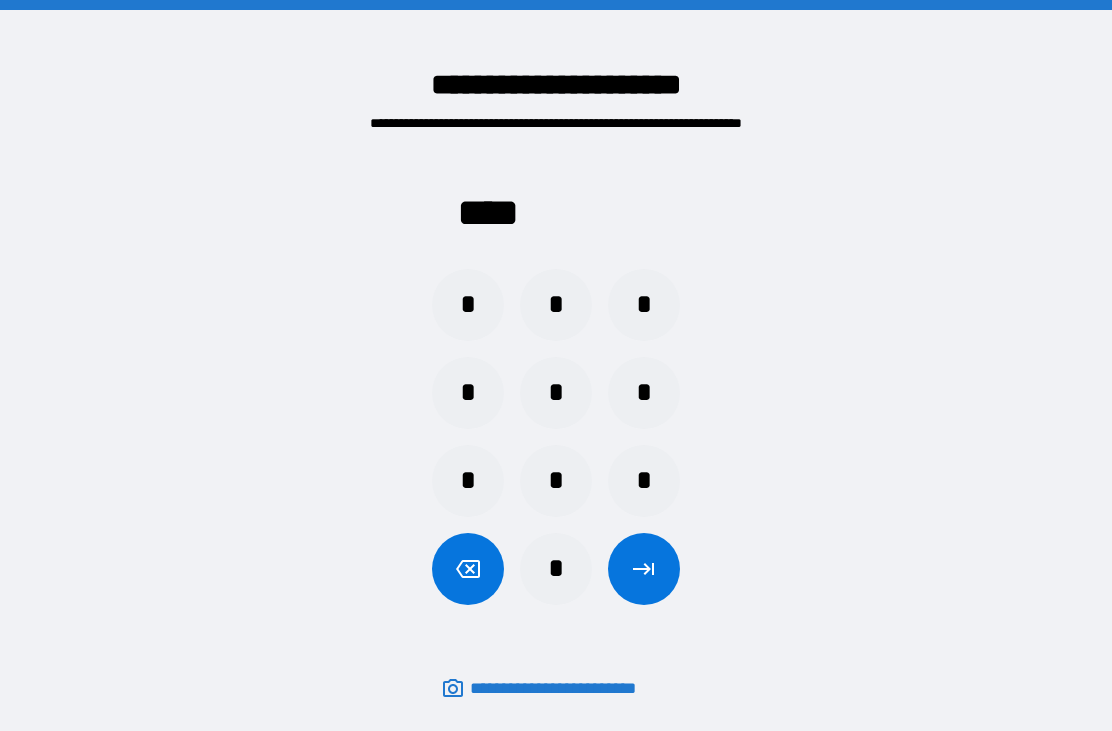 click at bounding box center [644, 569] 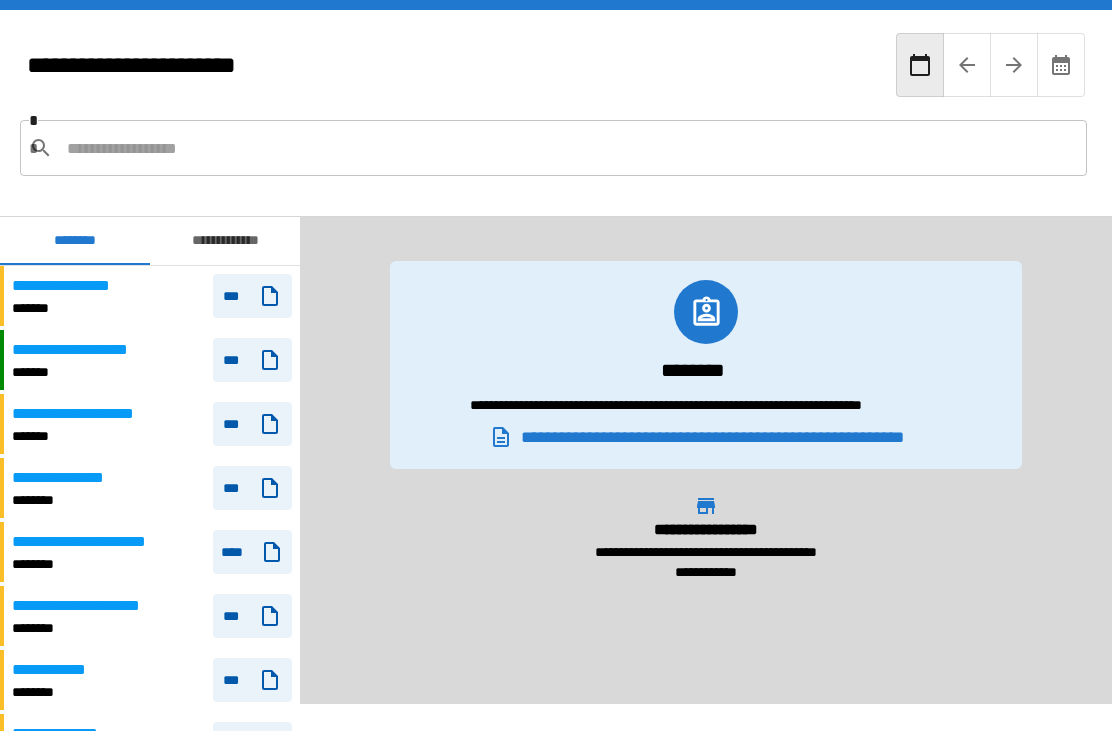 scroll, scrollTop: 0, scrollLeft: 0, axis: both 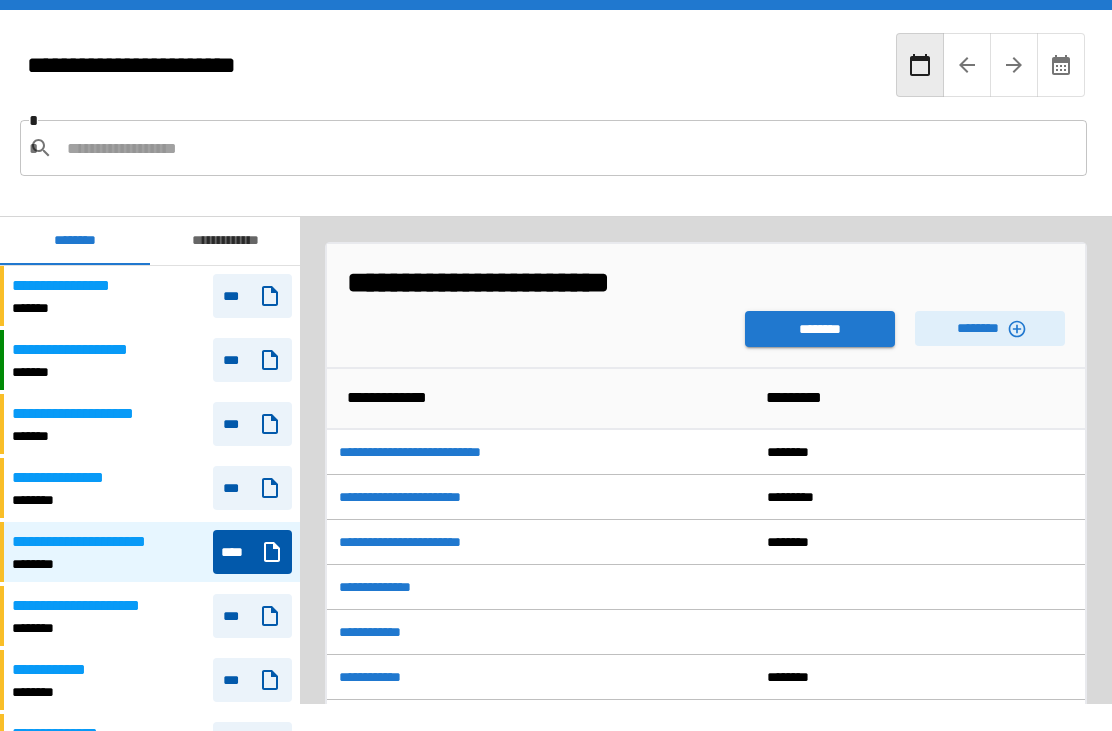 click on "********" at bounding box center (990, 328) 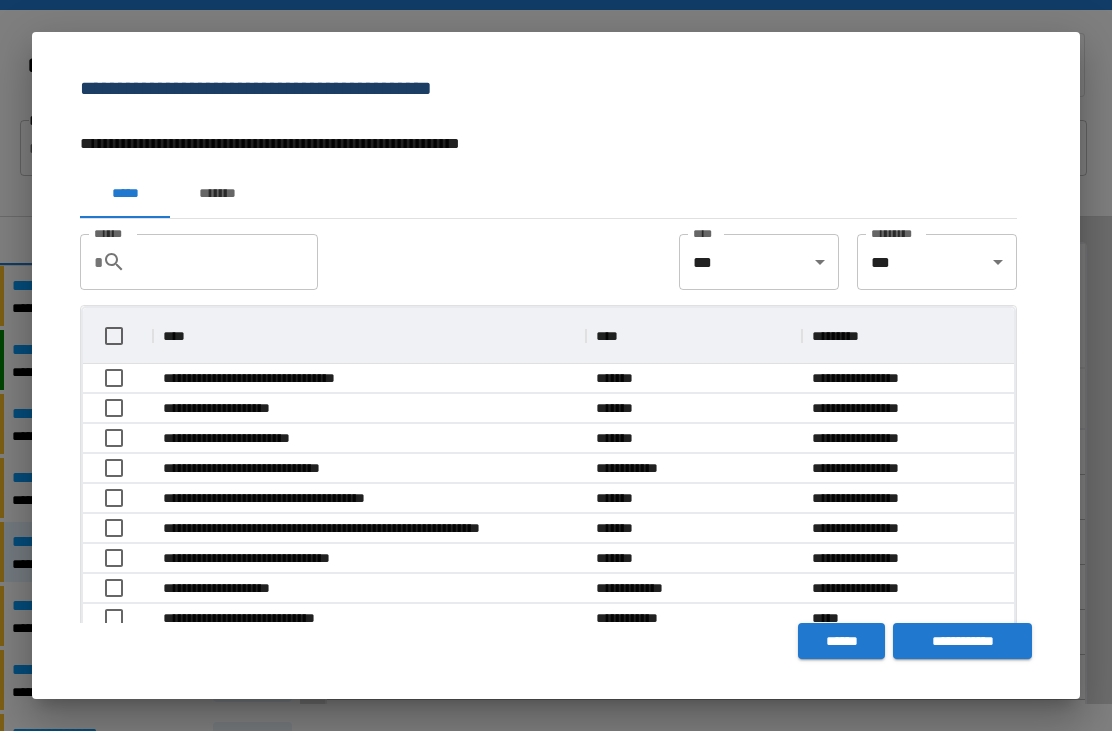 scroll, scrollTop: 1, scrollLeft: 1, axis: both 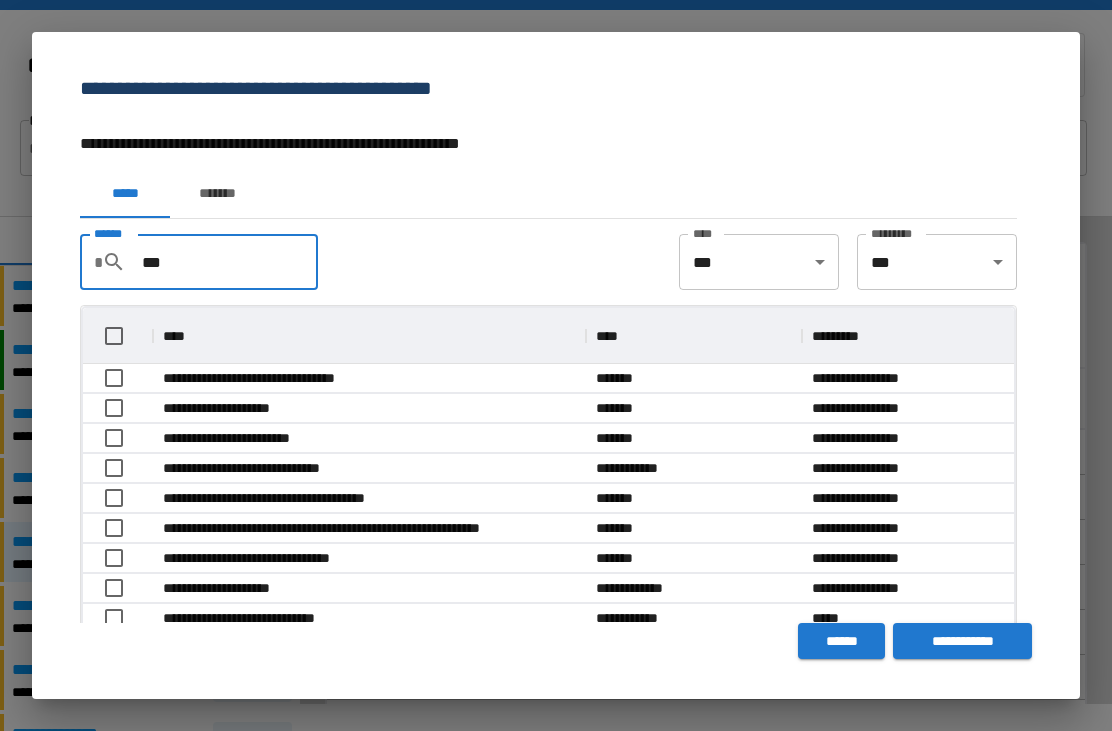 type on "***" 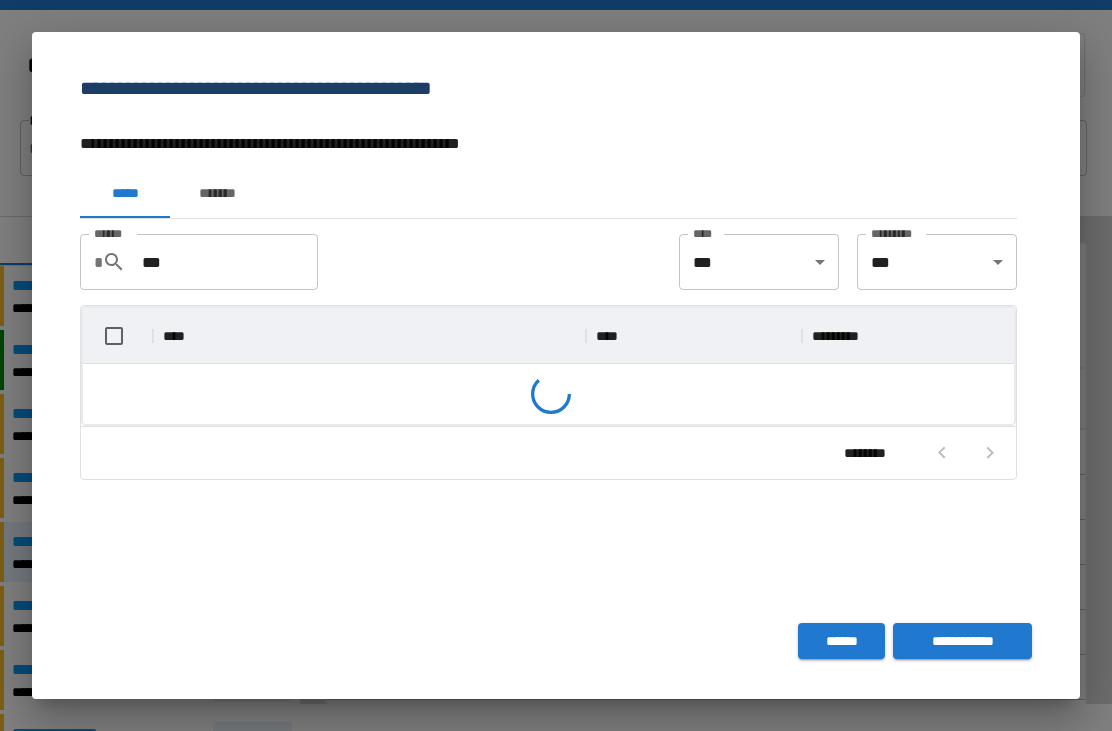scroll, scrollTop: 176, scrollLeft: 931, axis: both 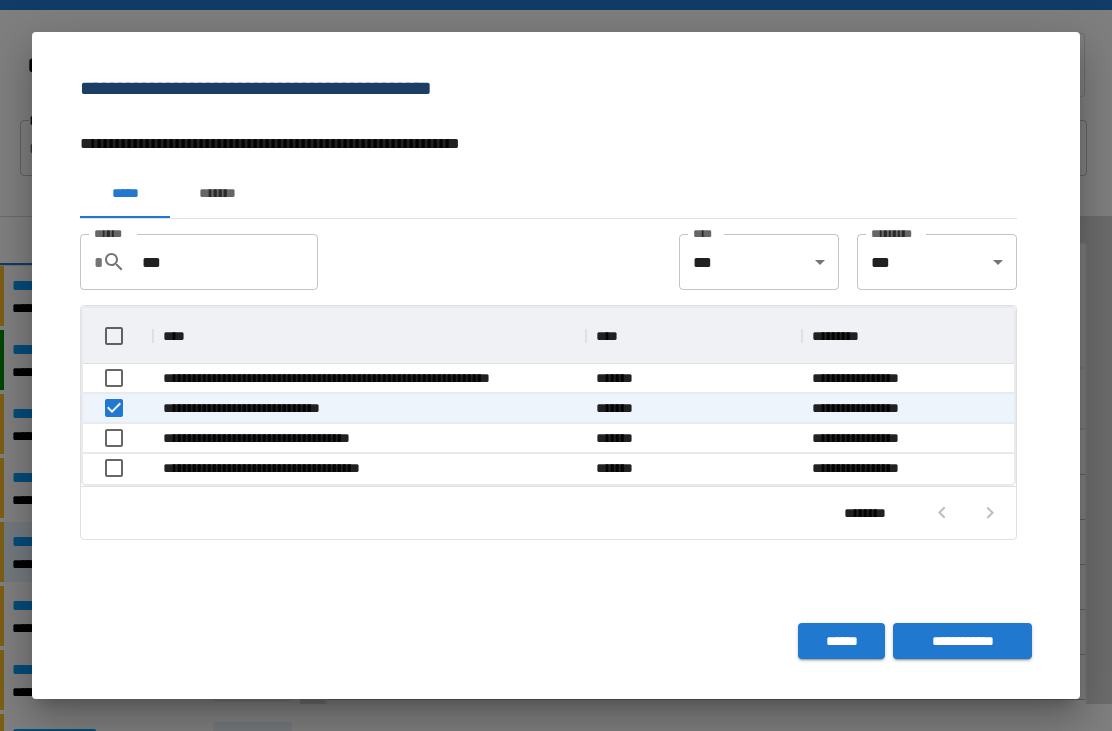 click on "******" at bounding box center [841, 641] 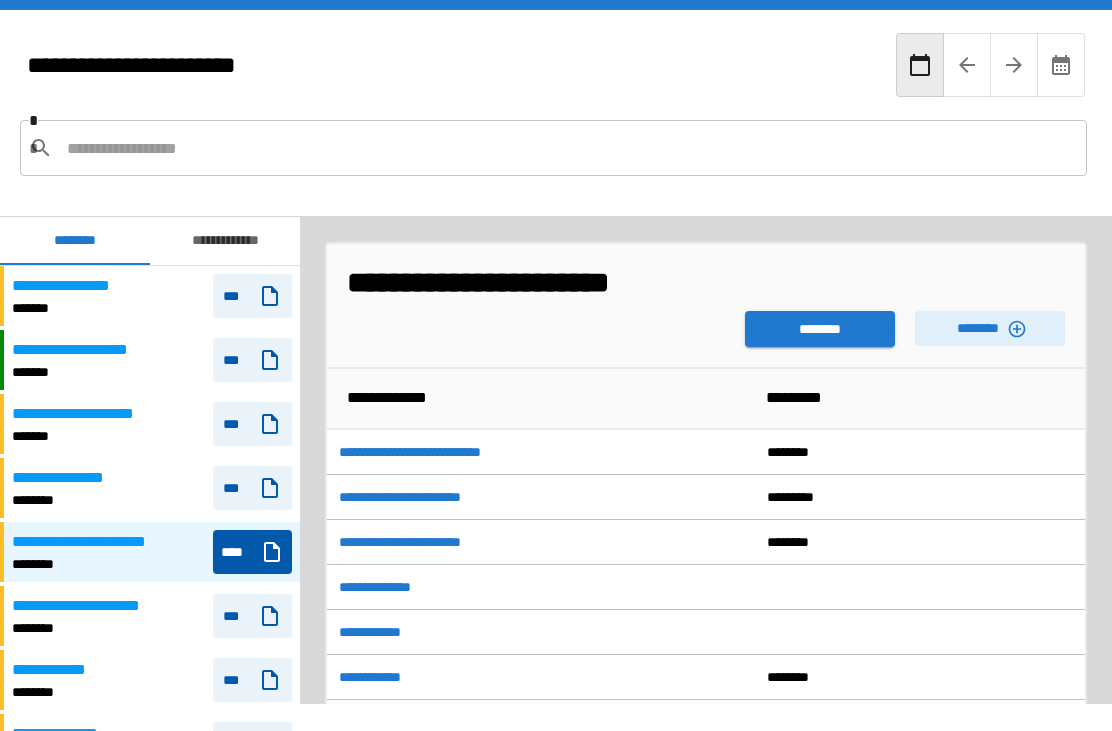 click on "**********" at bounding box center [92, 606] 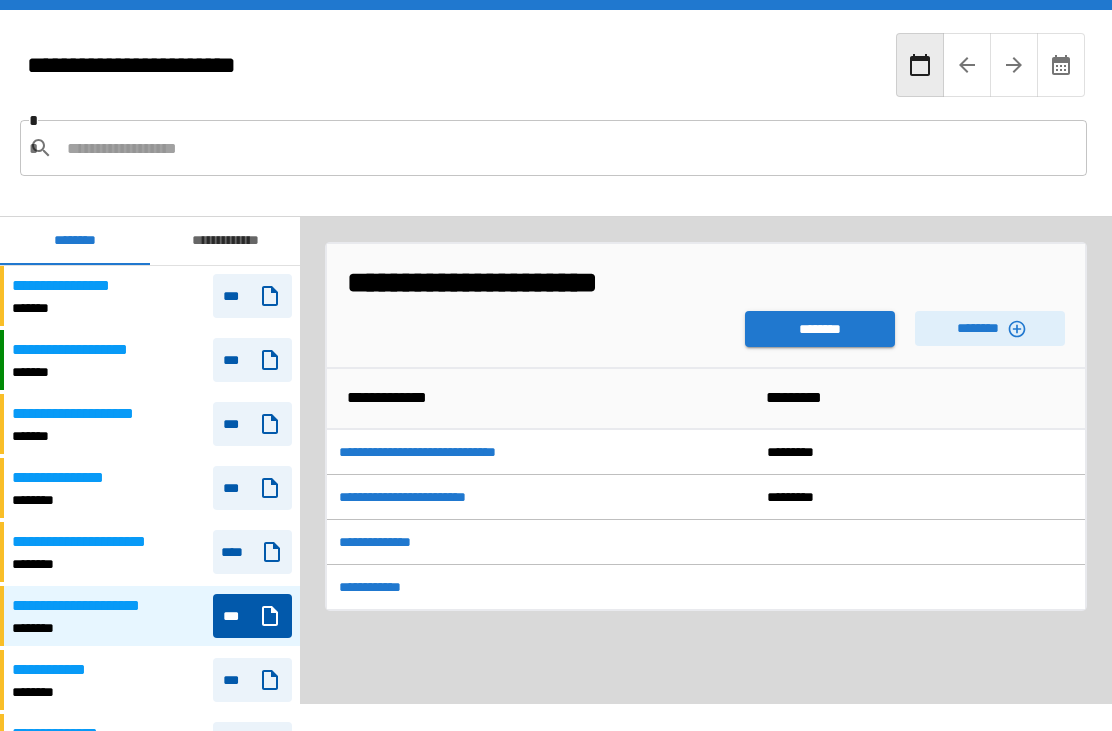 click on "********" at bounding box center [990, 328] 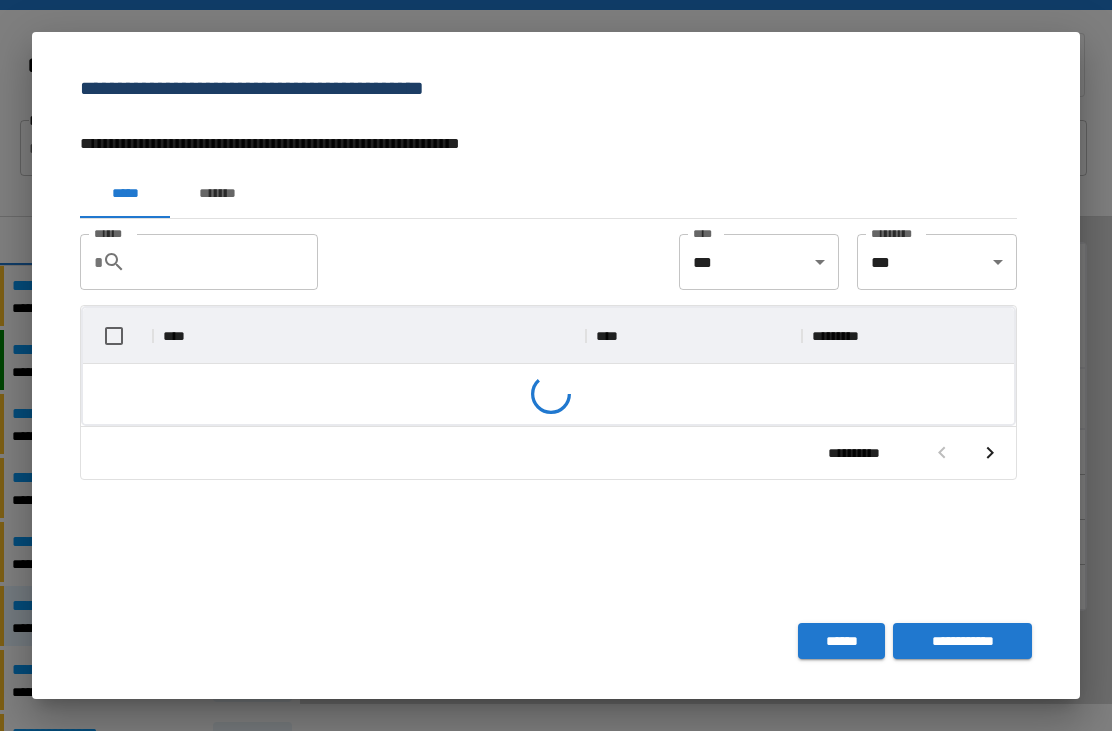 scroll, scrollTop: 116, scrollLeft: 931, axis: both 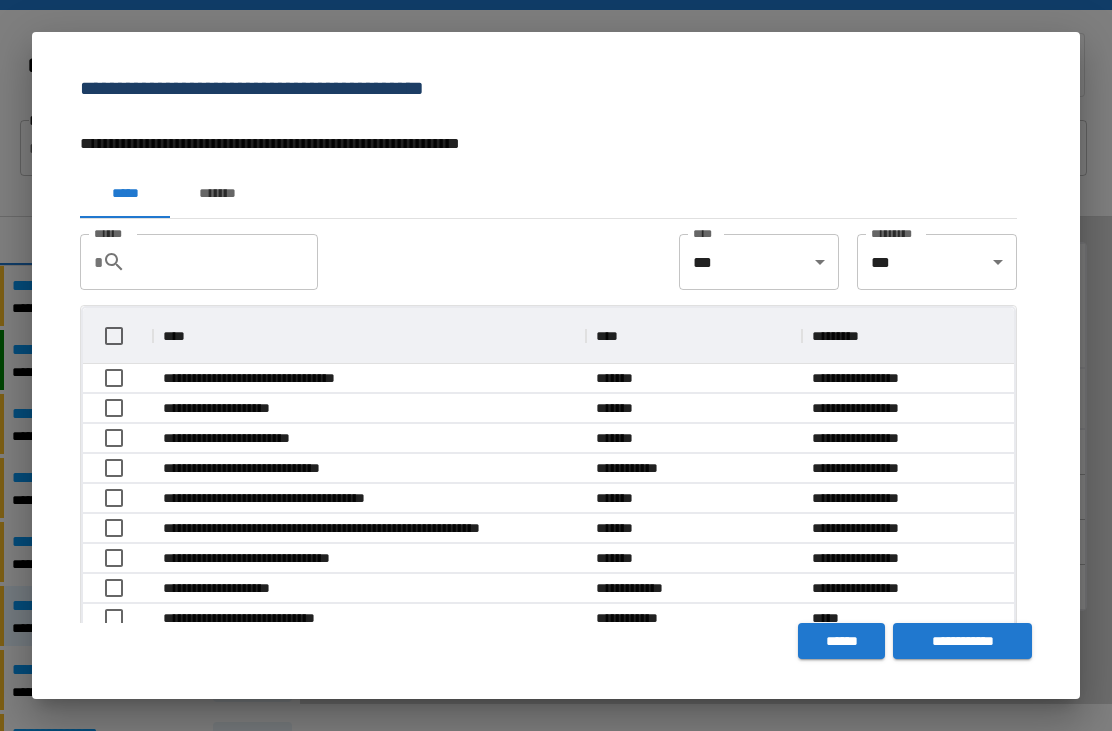 click on "******" at bounding box center (230, 262) 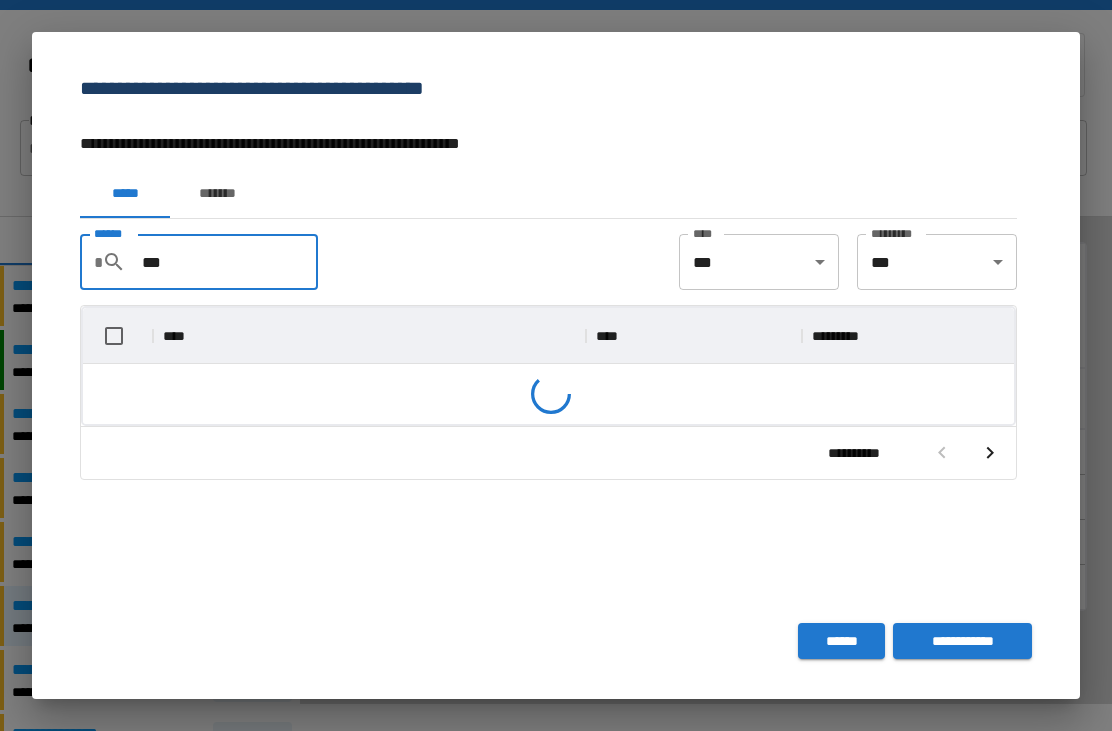 scroll, scrollTop: 176, scrollLeft: 931, axis: both 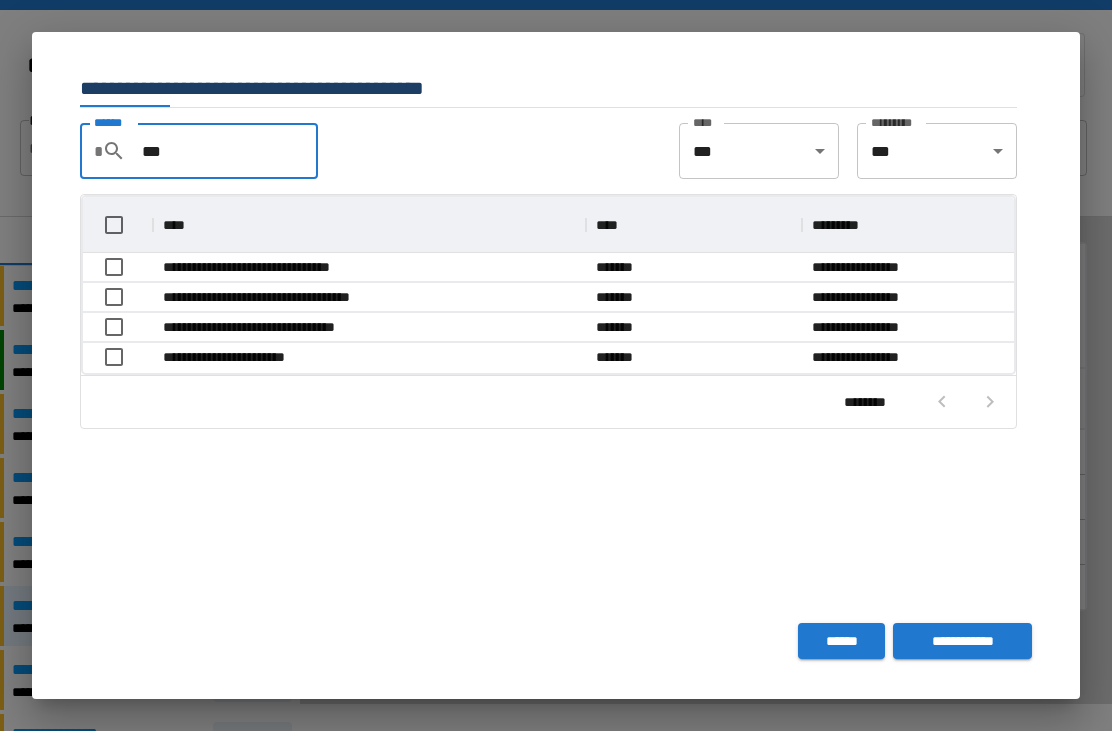 type on "***" 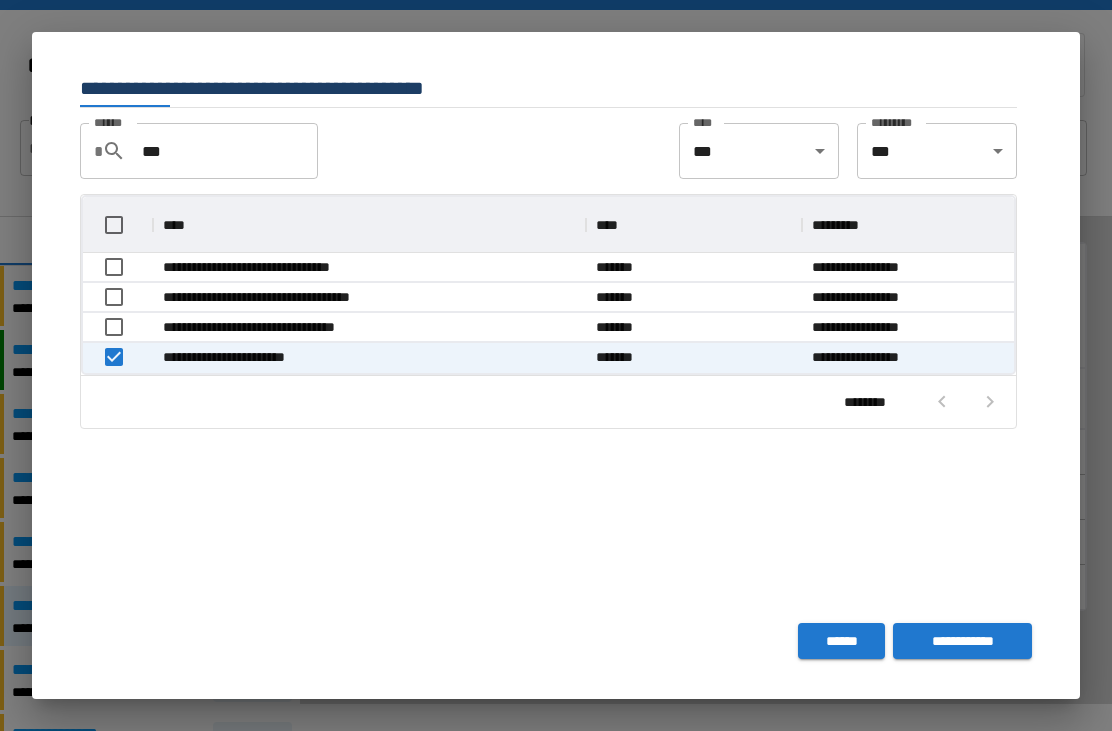 click on "**********" at bounding box center (962, 641) 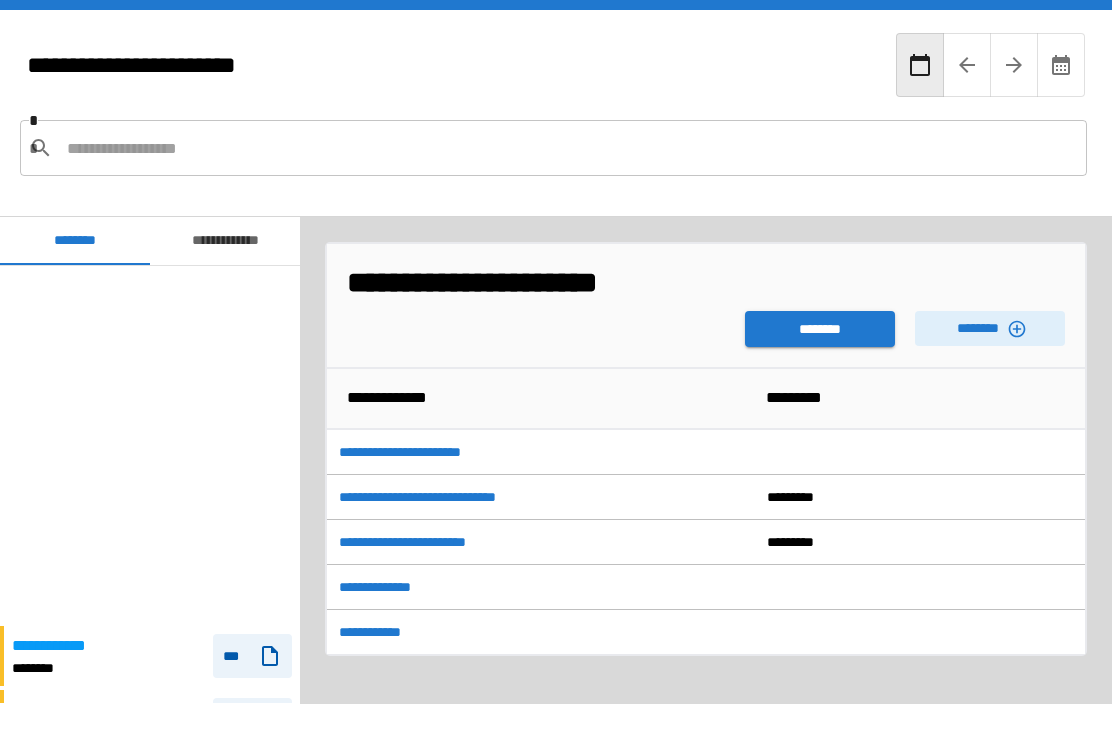 scroll, scrollTop: 360, scrollLeft: 0, axis: vertical 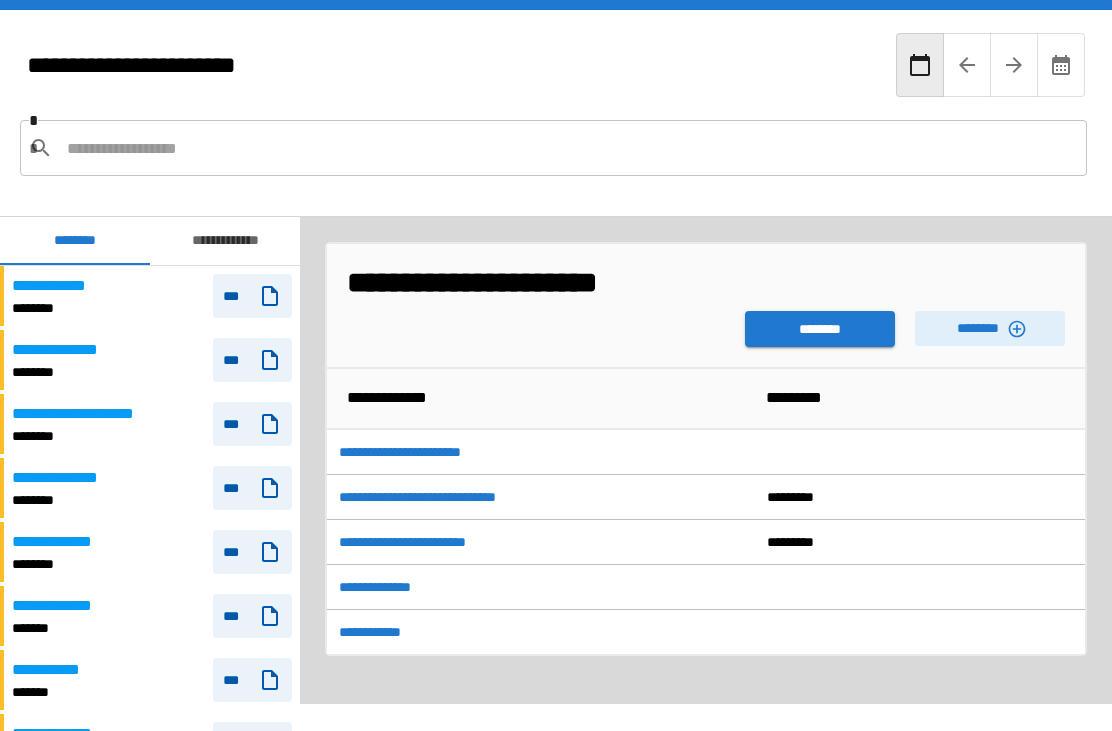 click on "********" at bounding box center (820, 329) 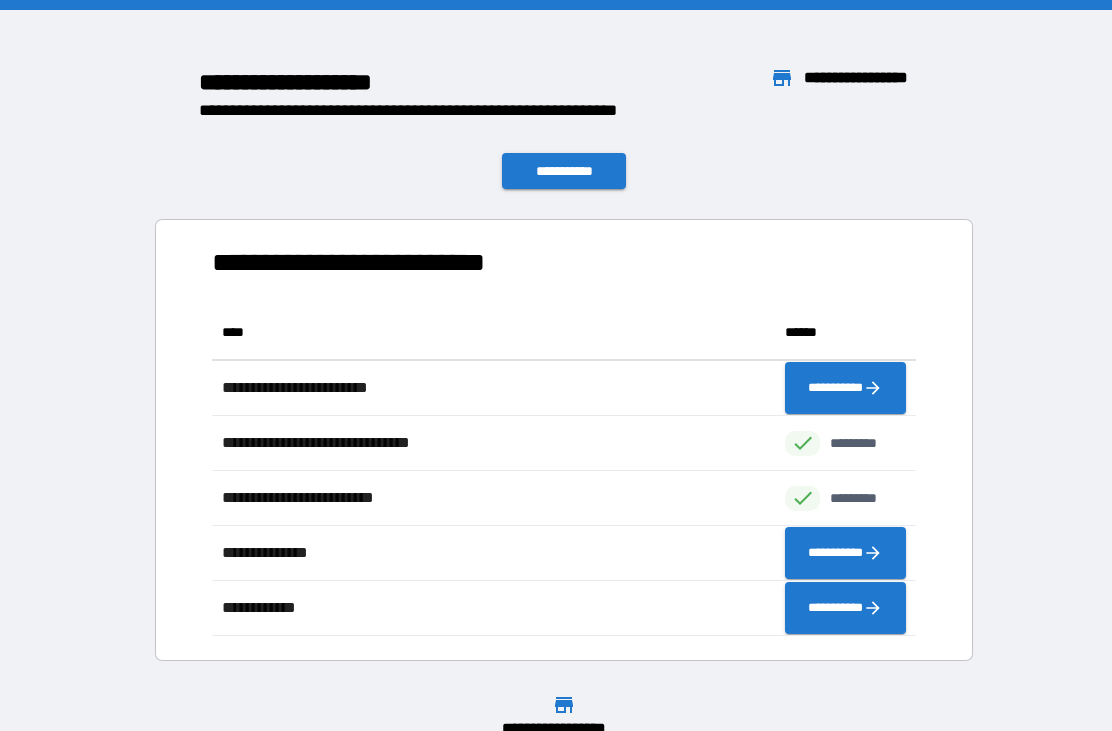 scroll, scrollTop: 331, scrollLeft: 704, axis: both 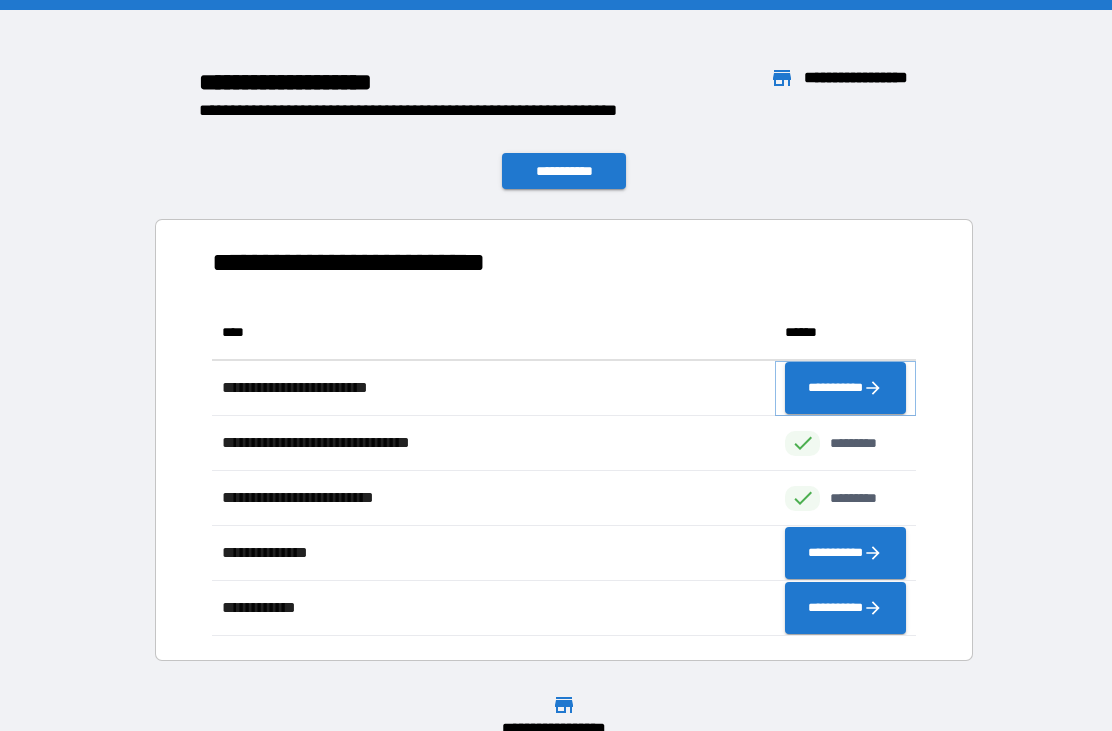 click on "**********" at bounding box center (845, 388) 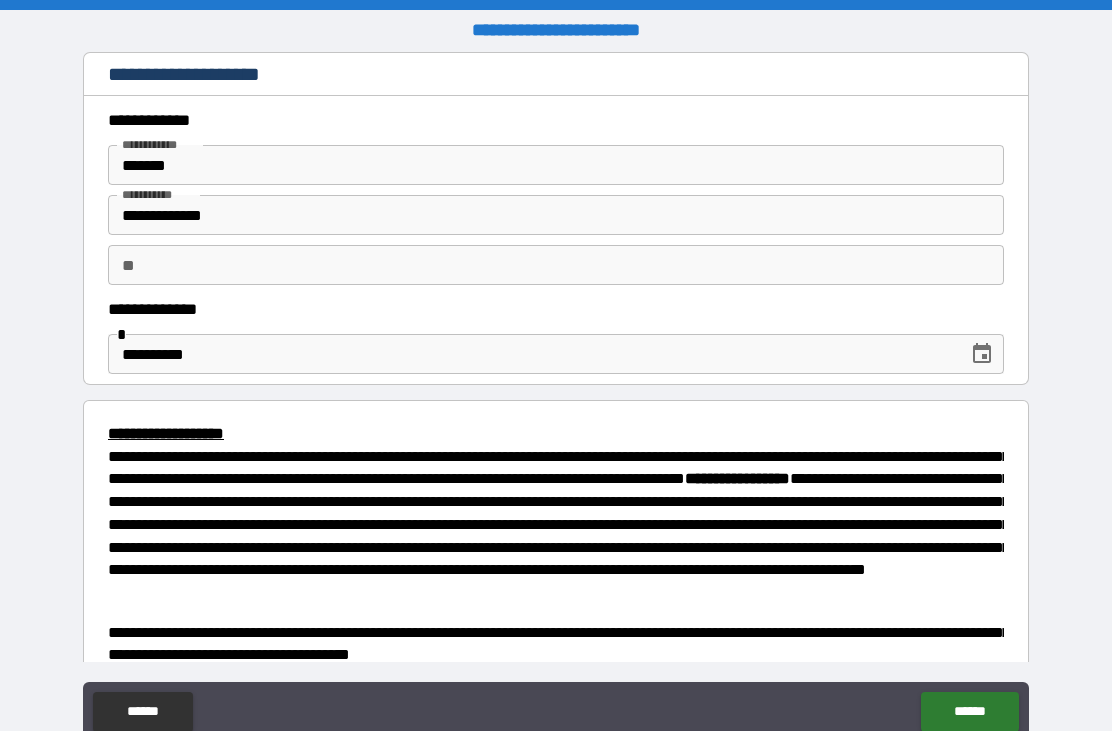 type on "*" 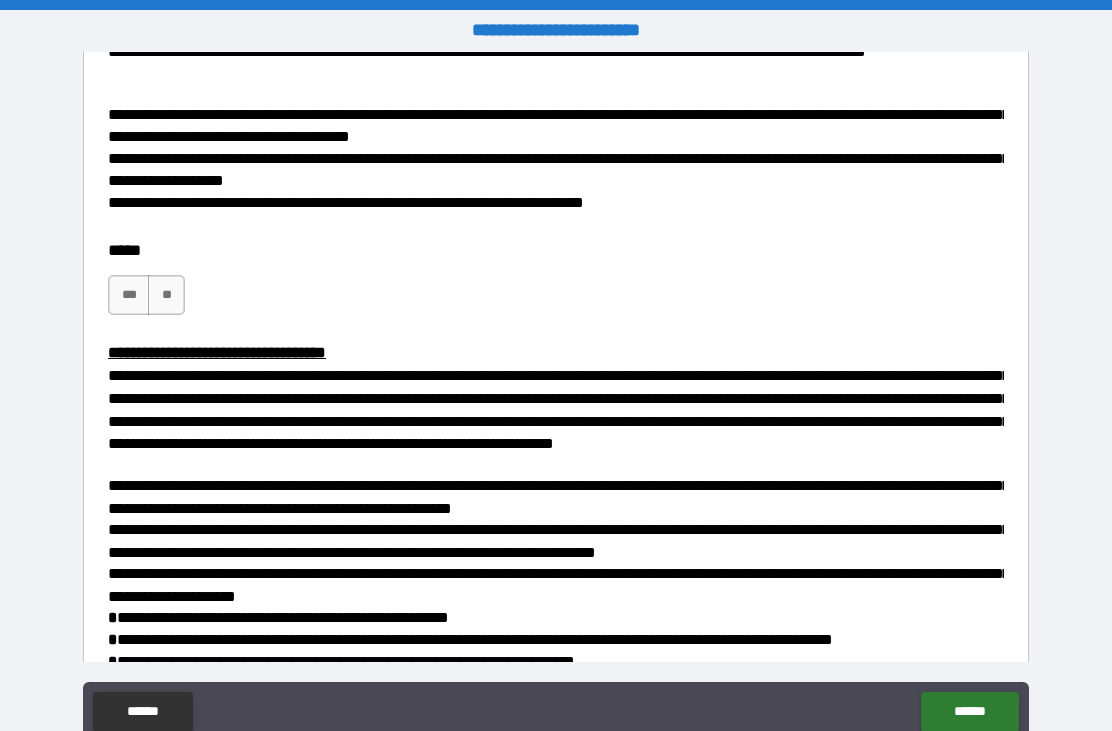 click on "***" at bounding box center [129, 295] 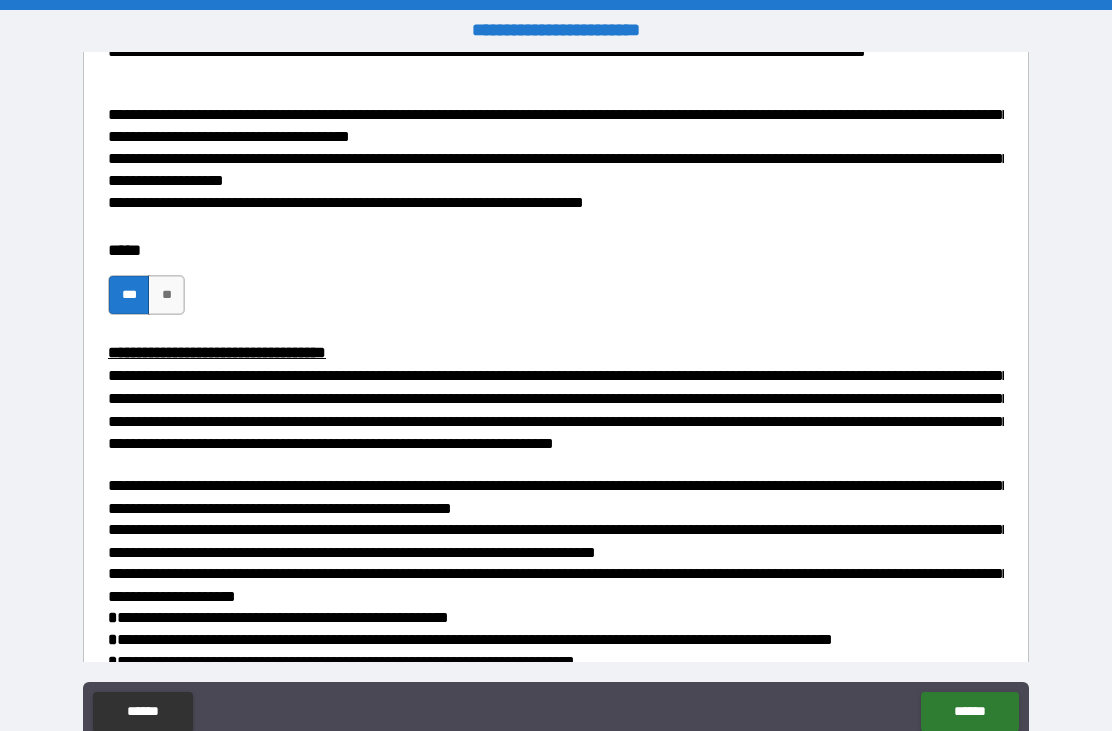 type on "*" 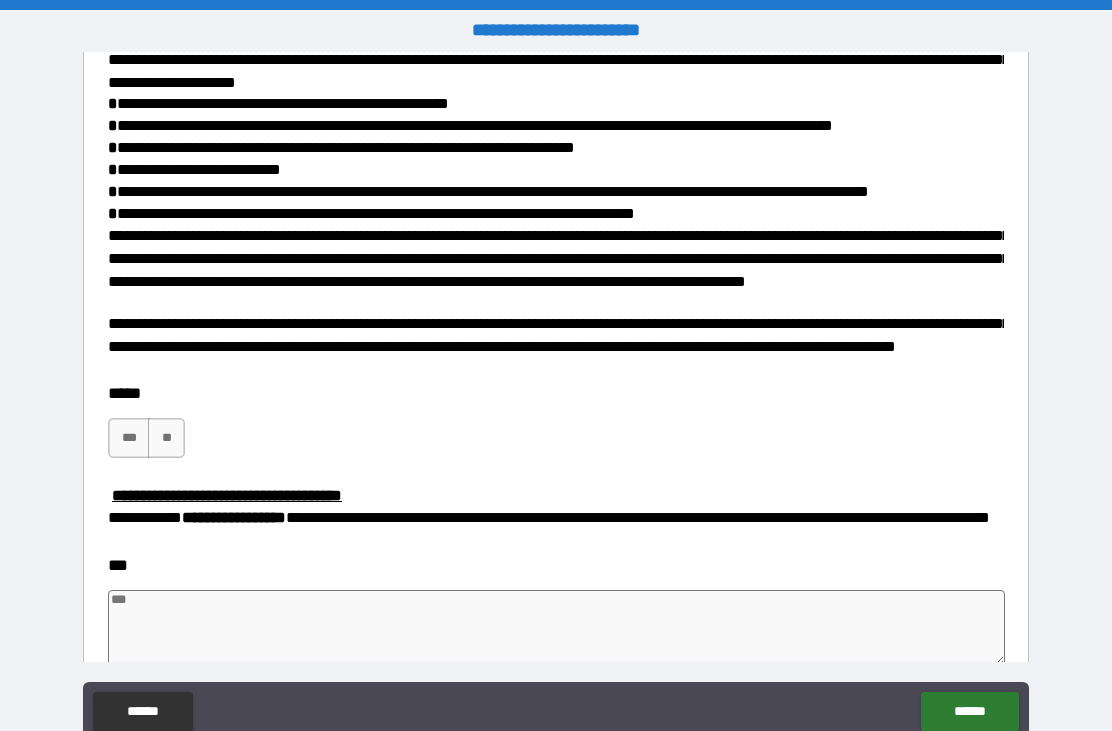 scroll, scrollTop: 1027, scrollLeft: 0, axis: vertical 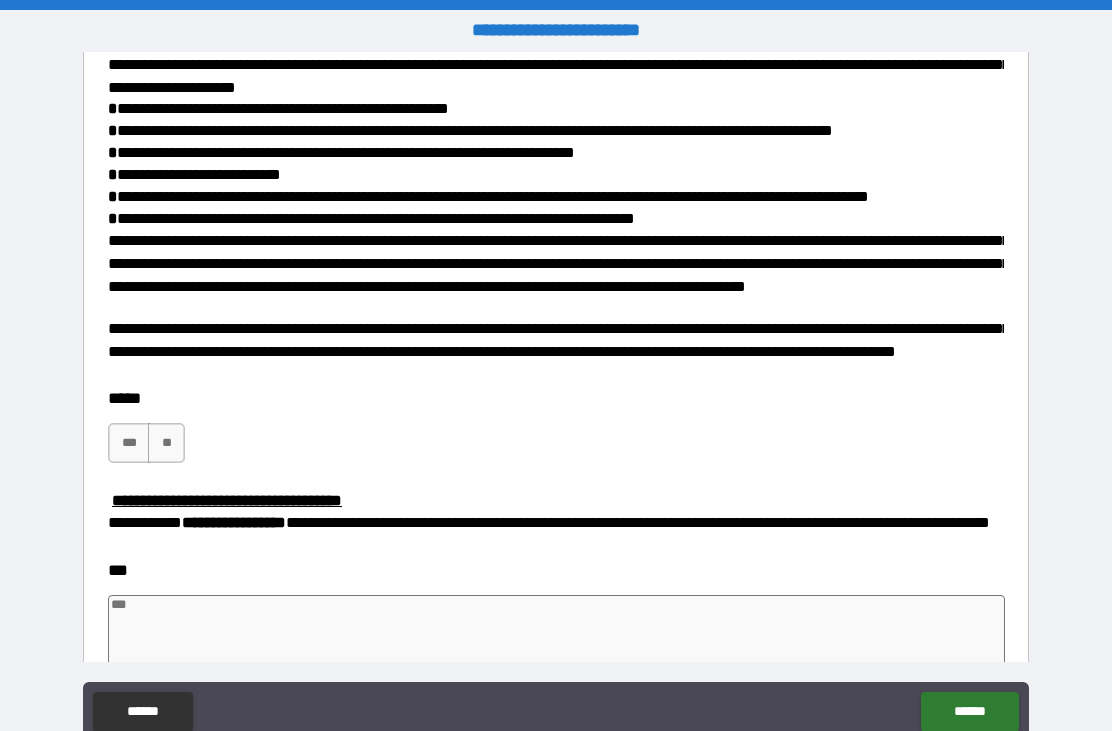 click on "***** *** **" at bounding box center [556, 433] 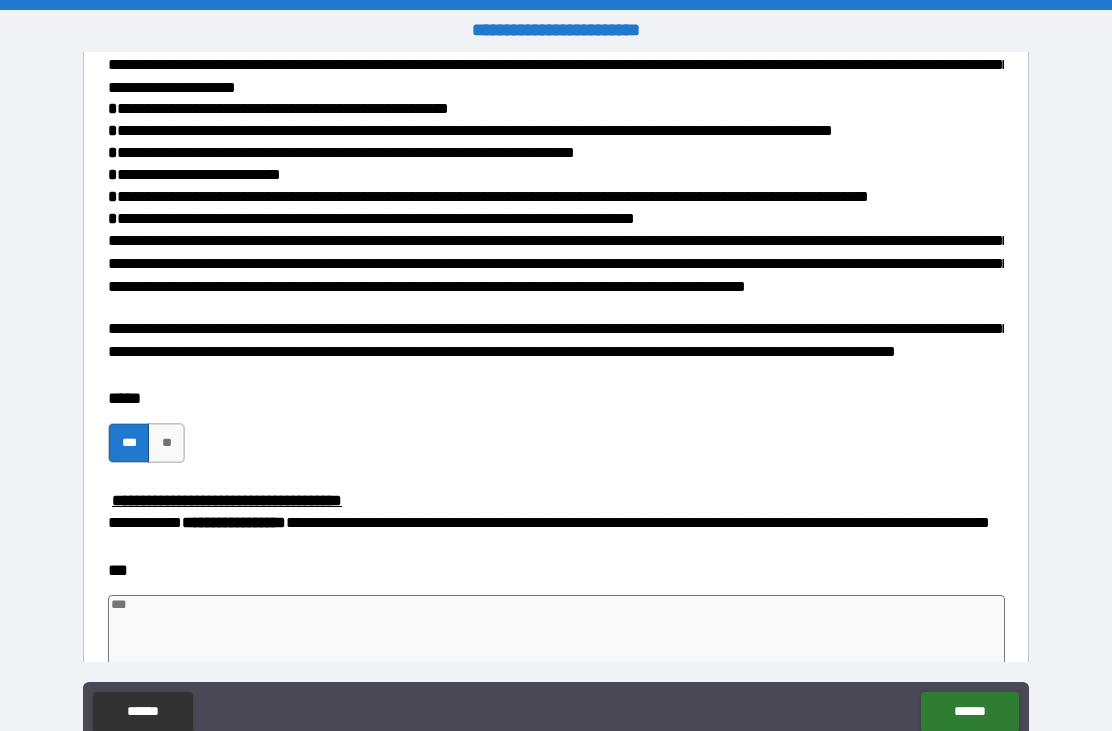 type on "*" 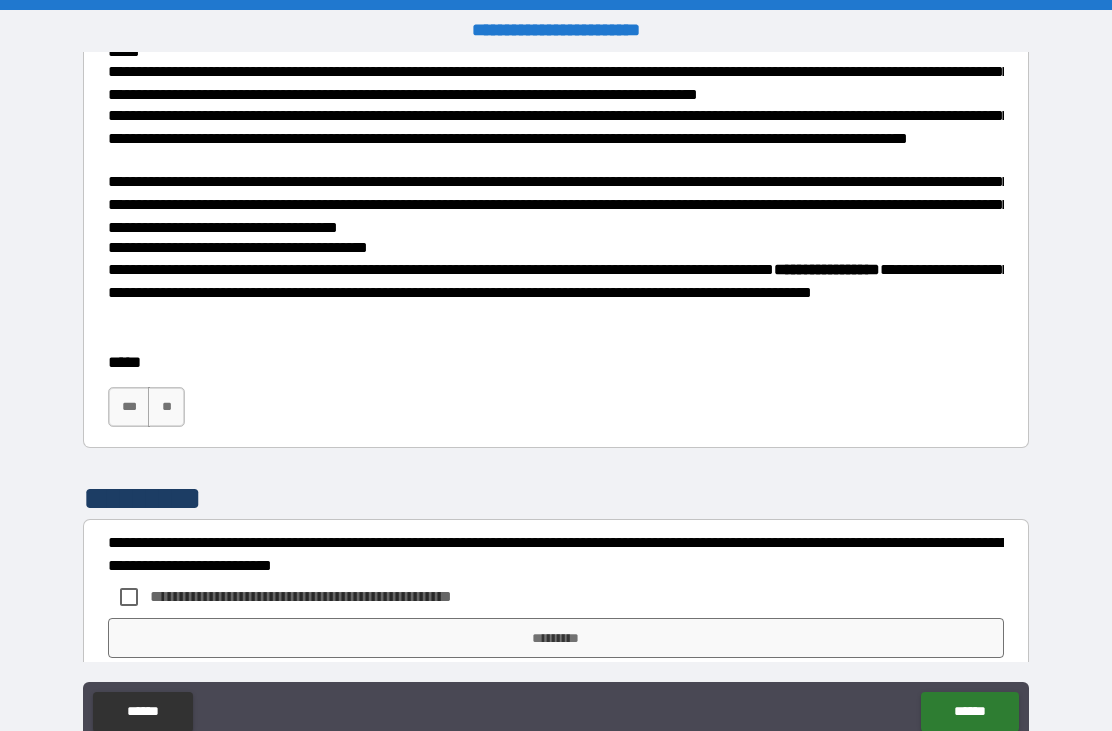 click on "***" at bounding box center (129, 407) 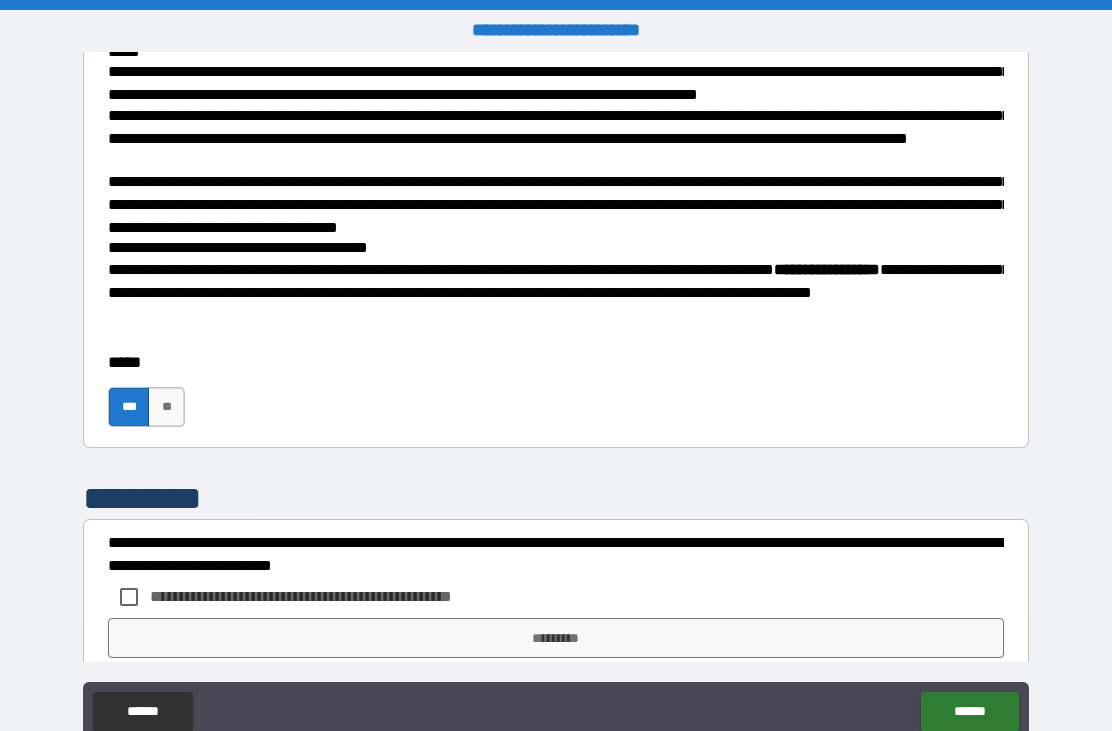 type on "*" 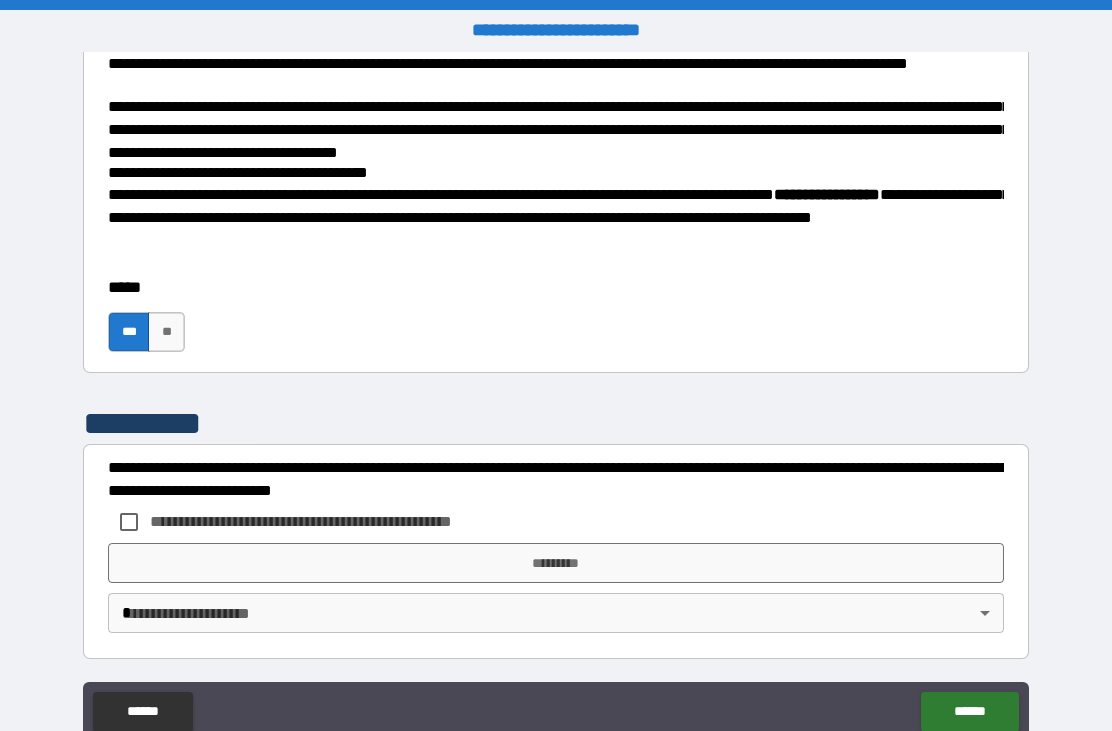 scroll, scrollTop: 2144, scrollLeft: 0, axis: vertical 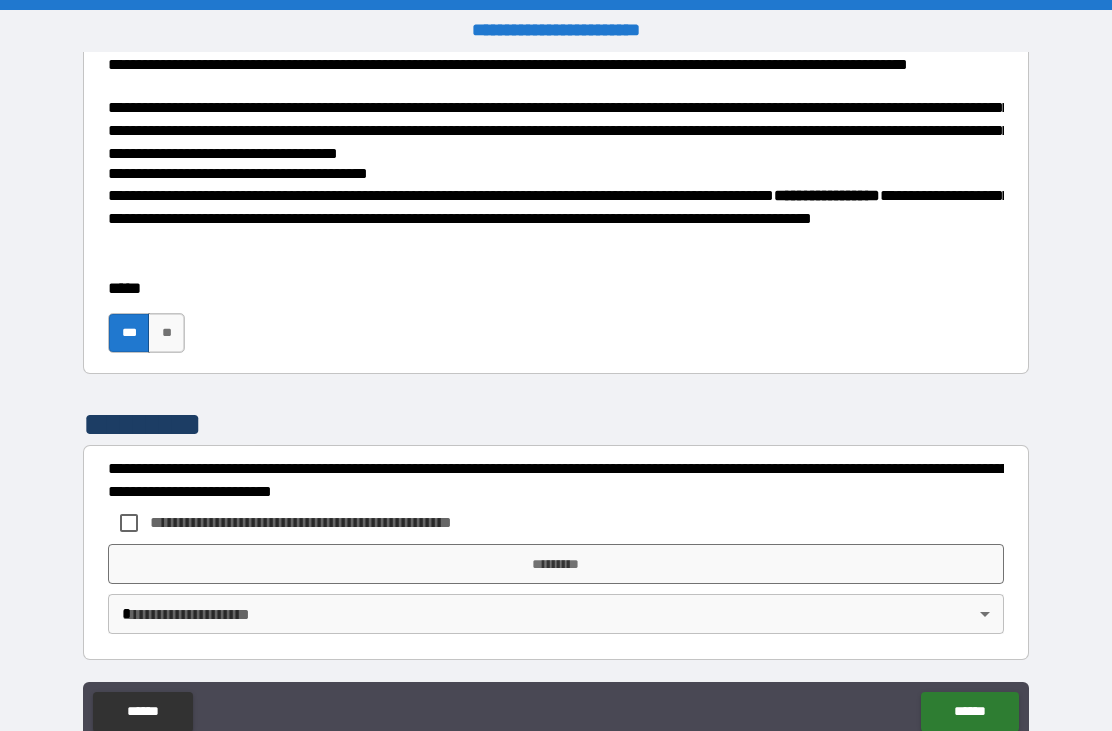 type on "*" 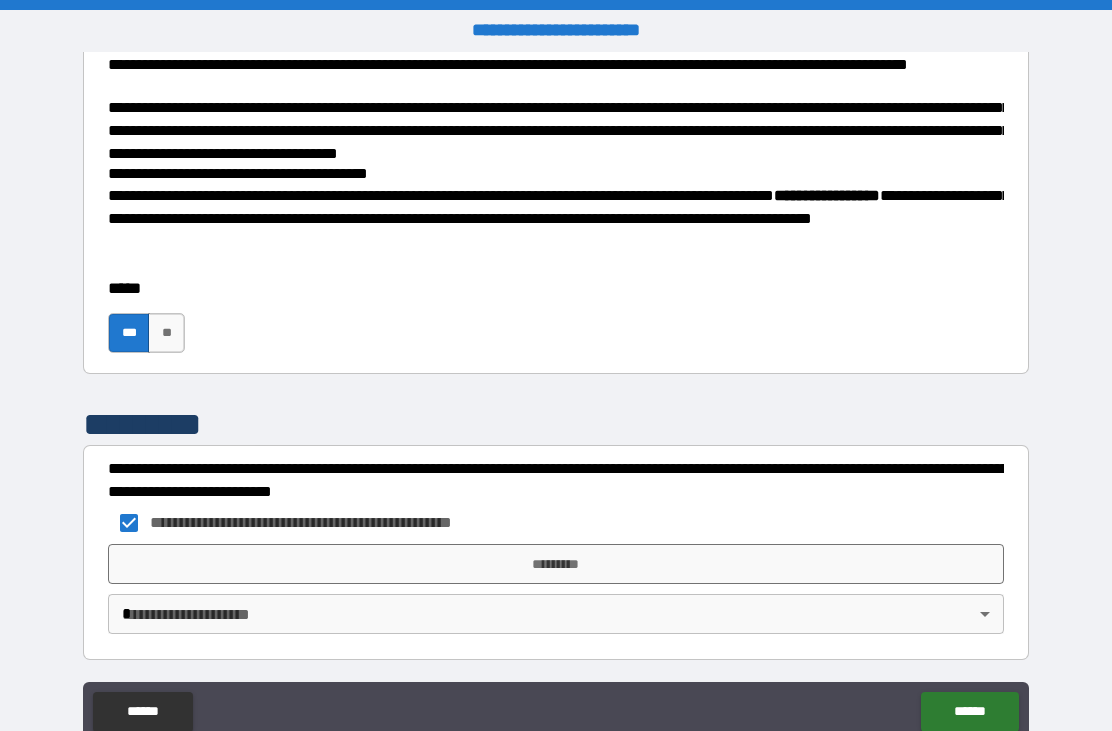 type on "*" 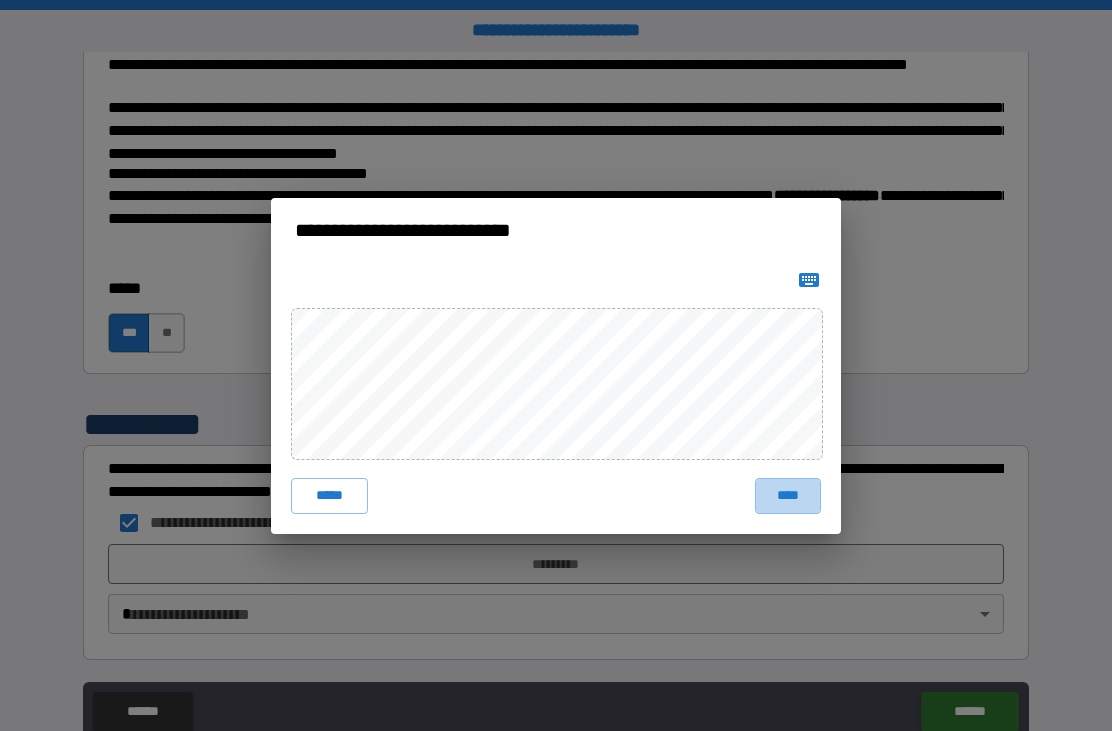 click on "****" at bounding box center (788, 496) 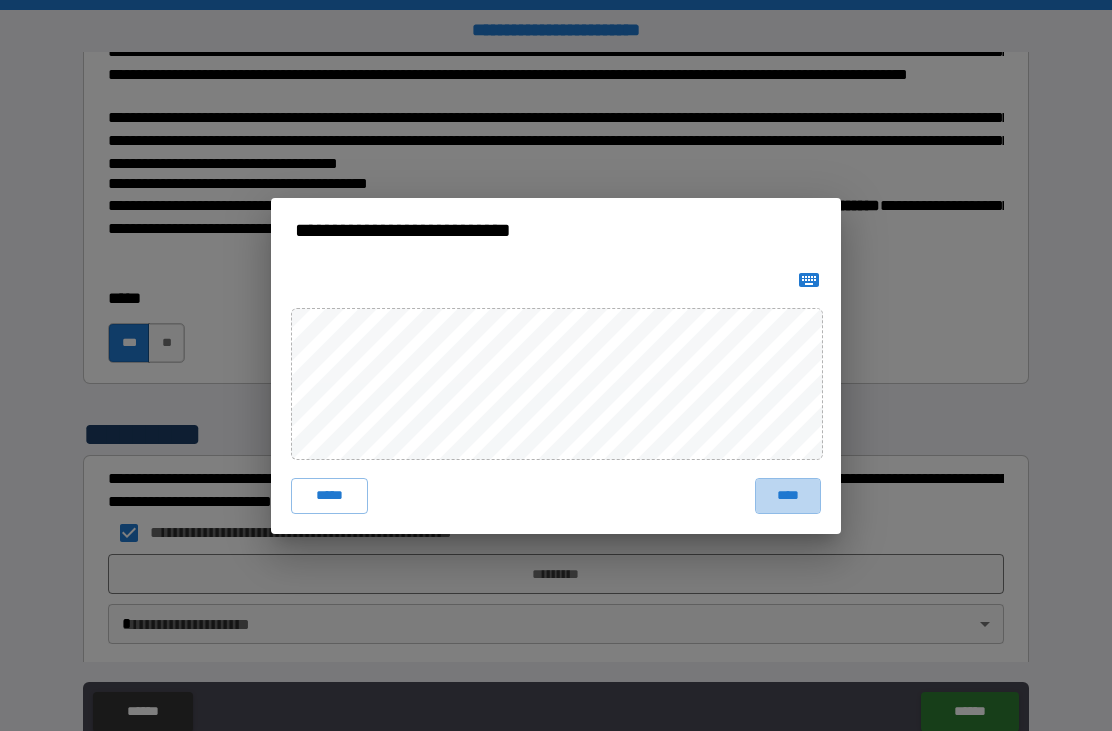 type on "*" 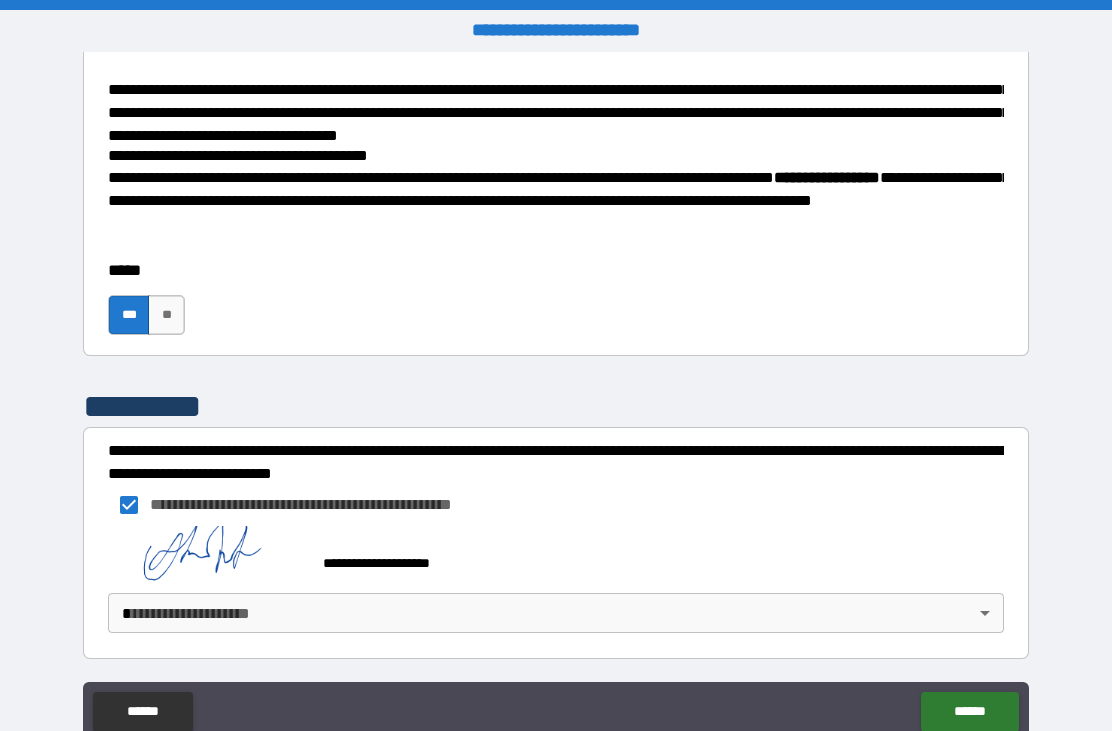 scroll, scrollTop: 2161, scrollLeft: 0, axis: vertical 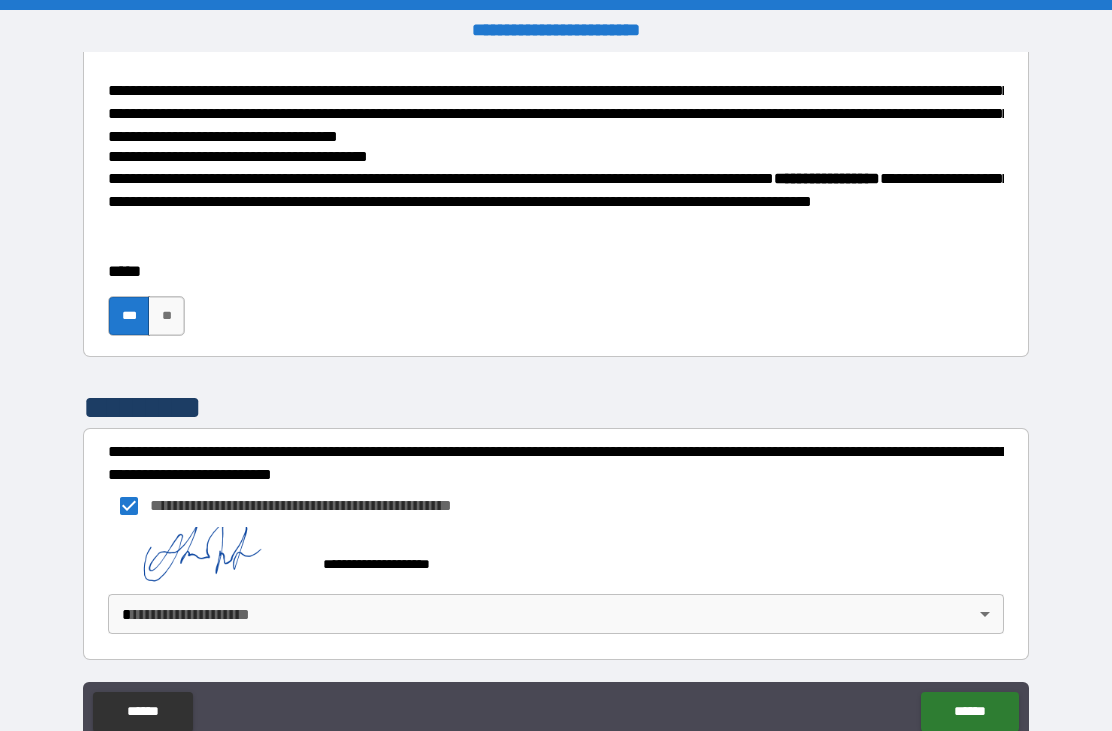 click on "******" at bounding box center (969, 712) 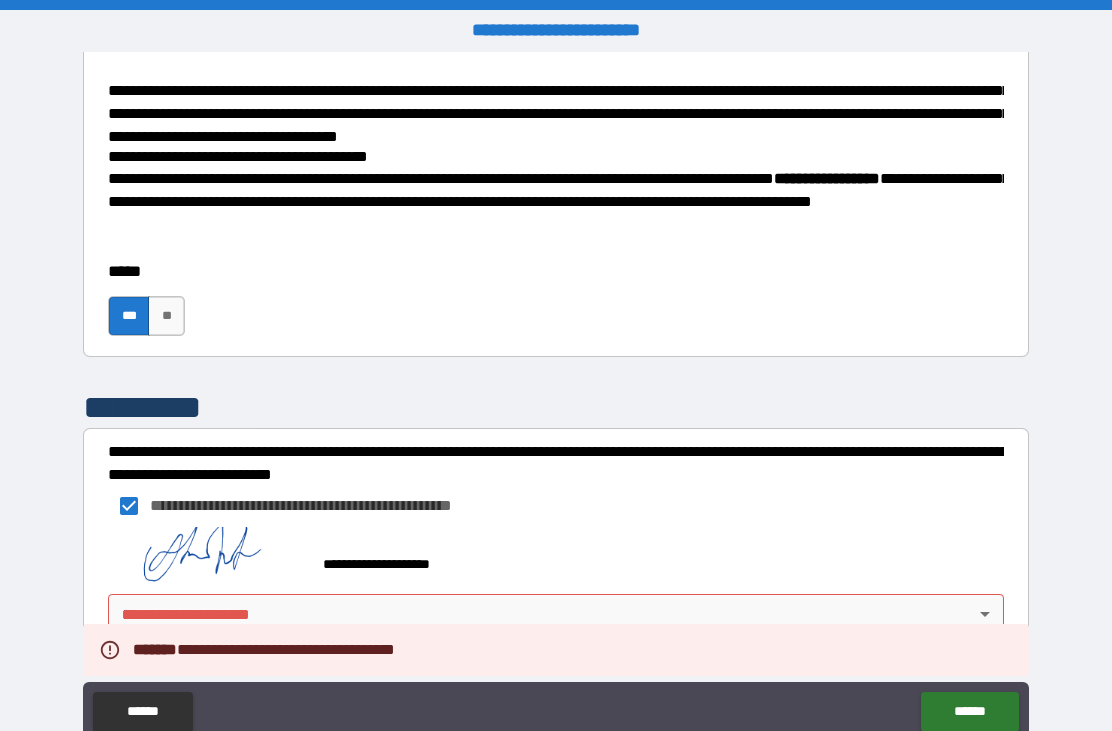 type on "*" 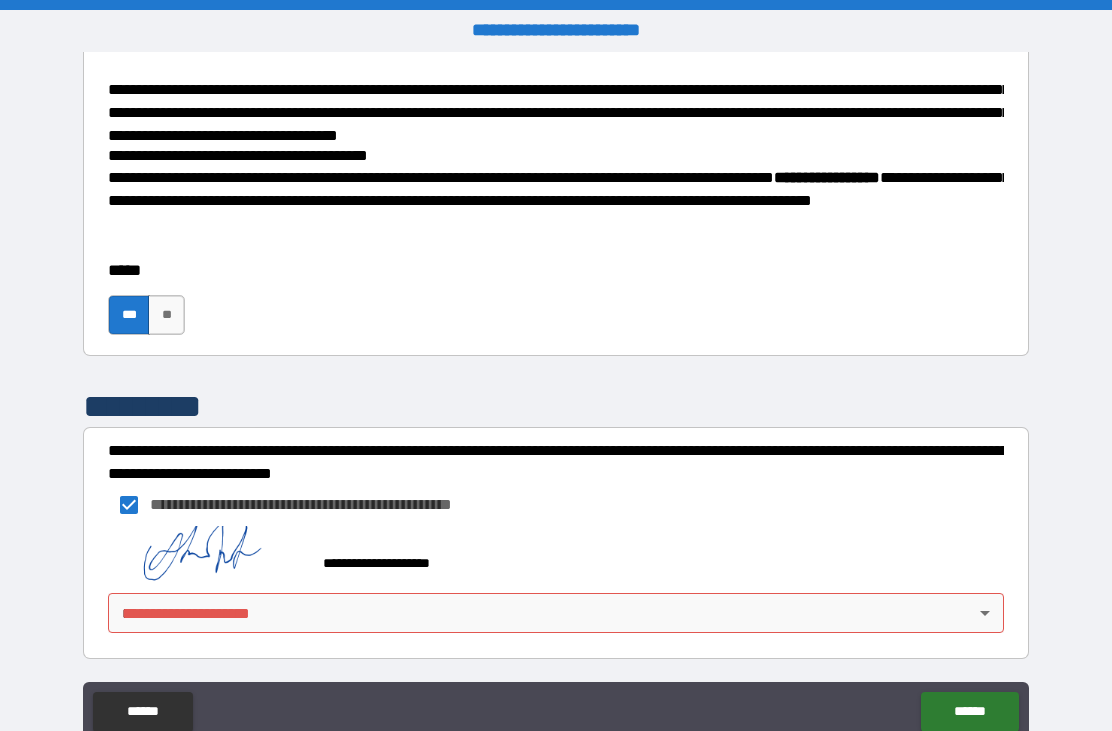 scroll, scrollTop: 2161, scrollLeft: 0, axis: vertical 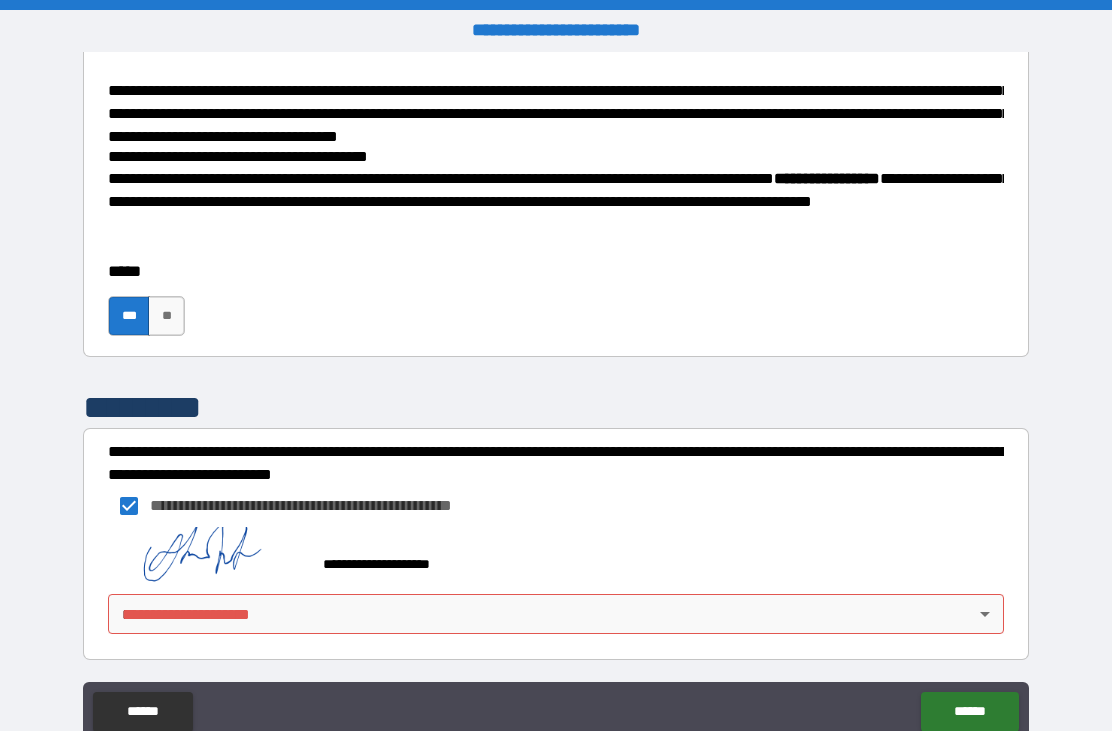 click on "[FIRST] [LAST] [ADDRESS] [CITY] [STATE] [ZIP] [COUNTRY] [PHONE] [EMAIL] [WEBSITE] [ACCOUNT] [ID] [USERNAME] [PASSWORD] [SECURITY] [QUESTION] [ANSWER] [DATE] [TIME] [REMINDER] [NOTIFICATION]" at bounding box center [556, 397] 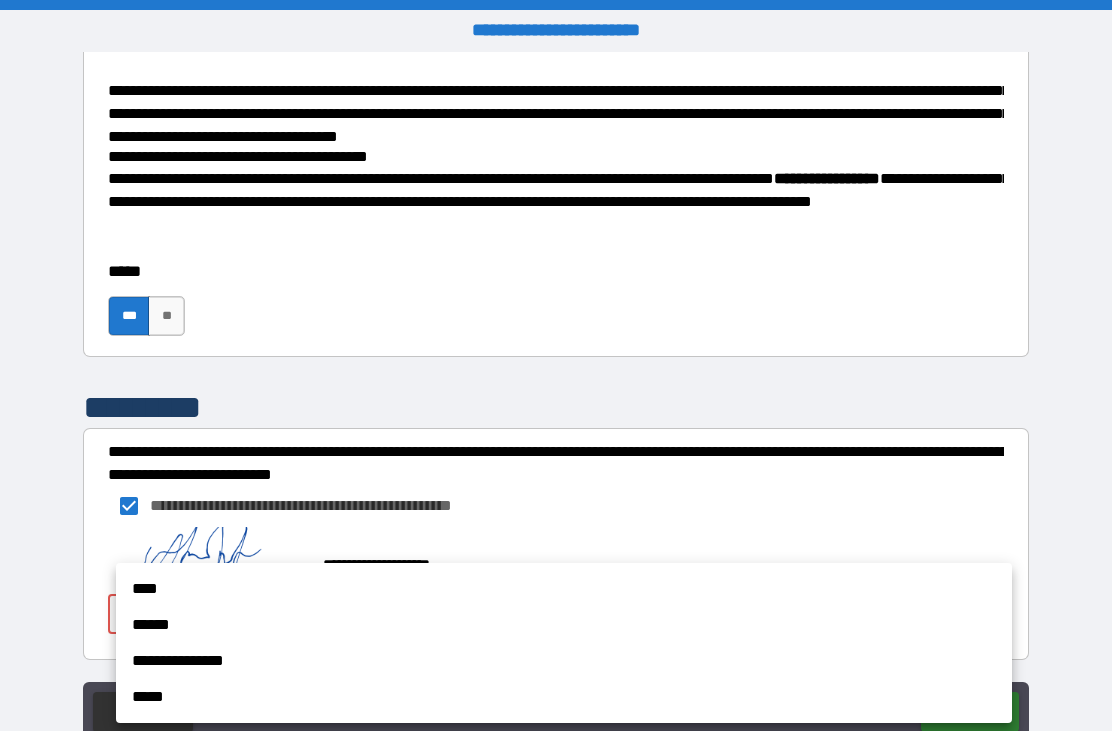 click on "****" at bounding box center (564, 589) 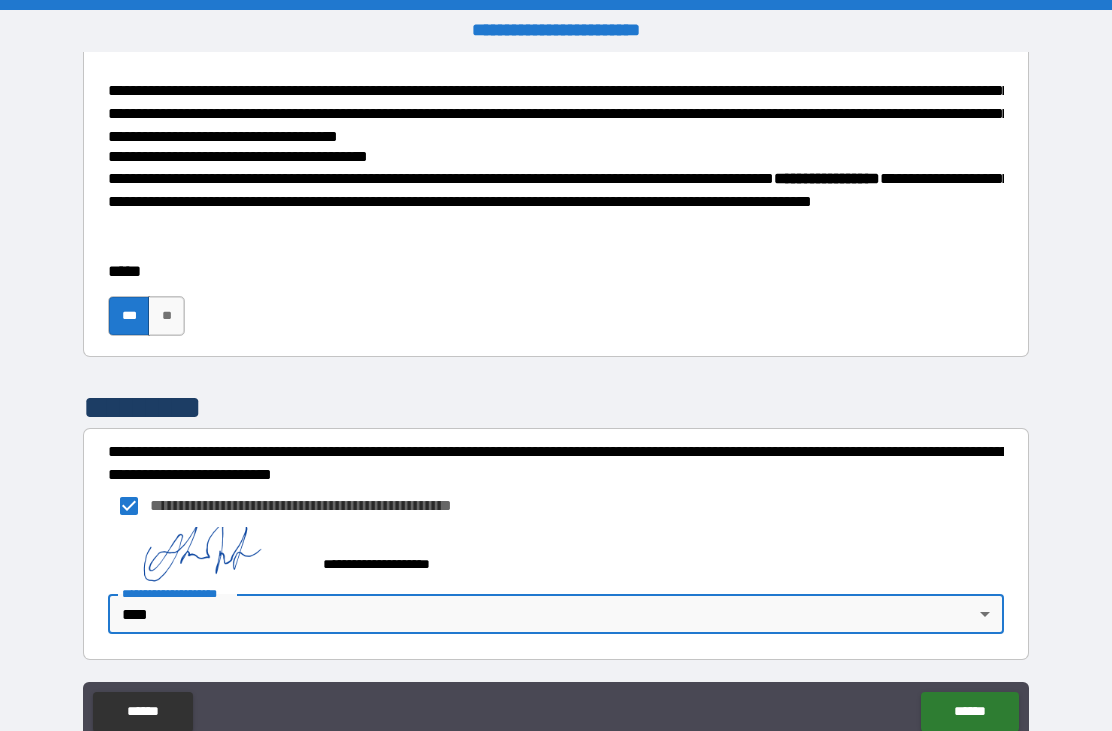click on "******" at bounding box center (969, 712) 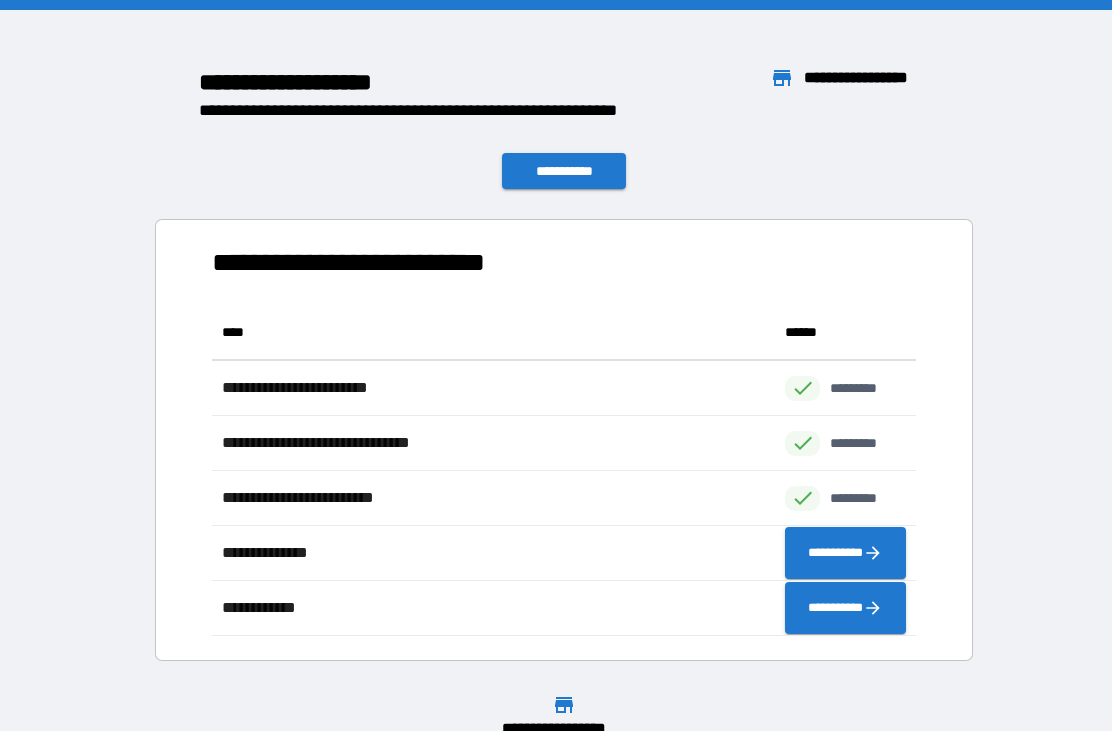 scroll, scrollTop: 1, scrollLeft: 1, axis: both 